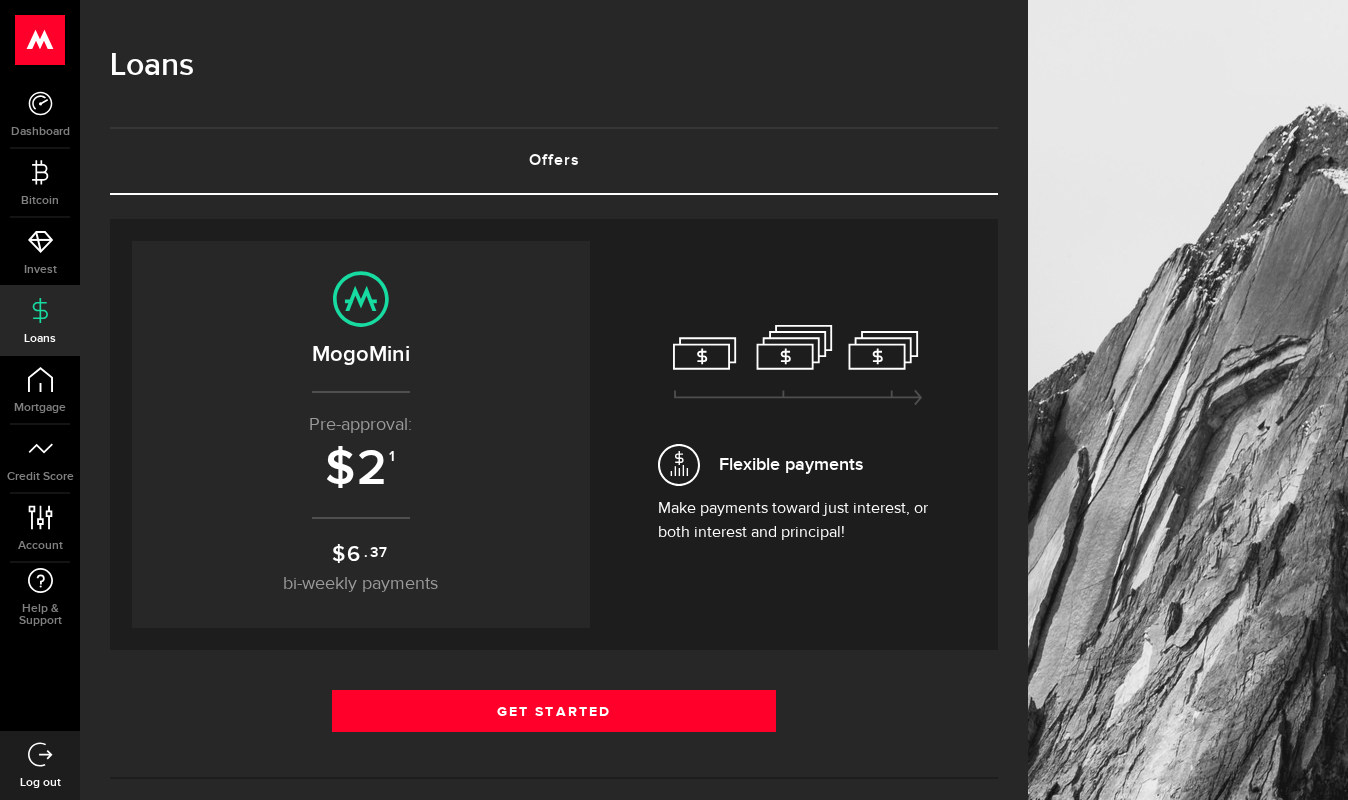 scroll, scrollTop: 0, scrollLeft: 0, axis: both 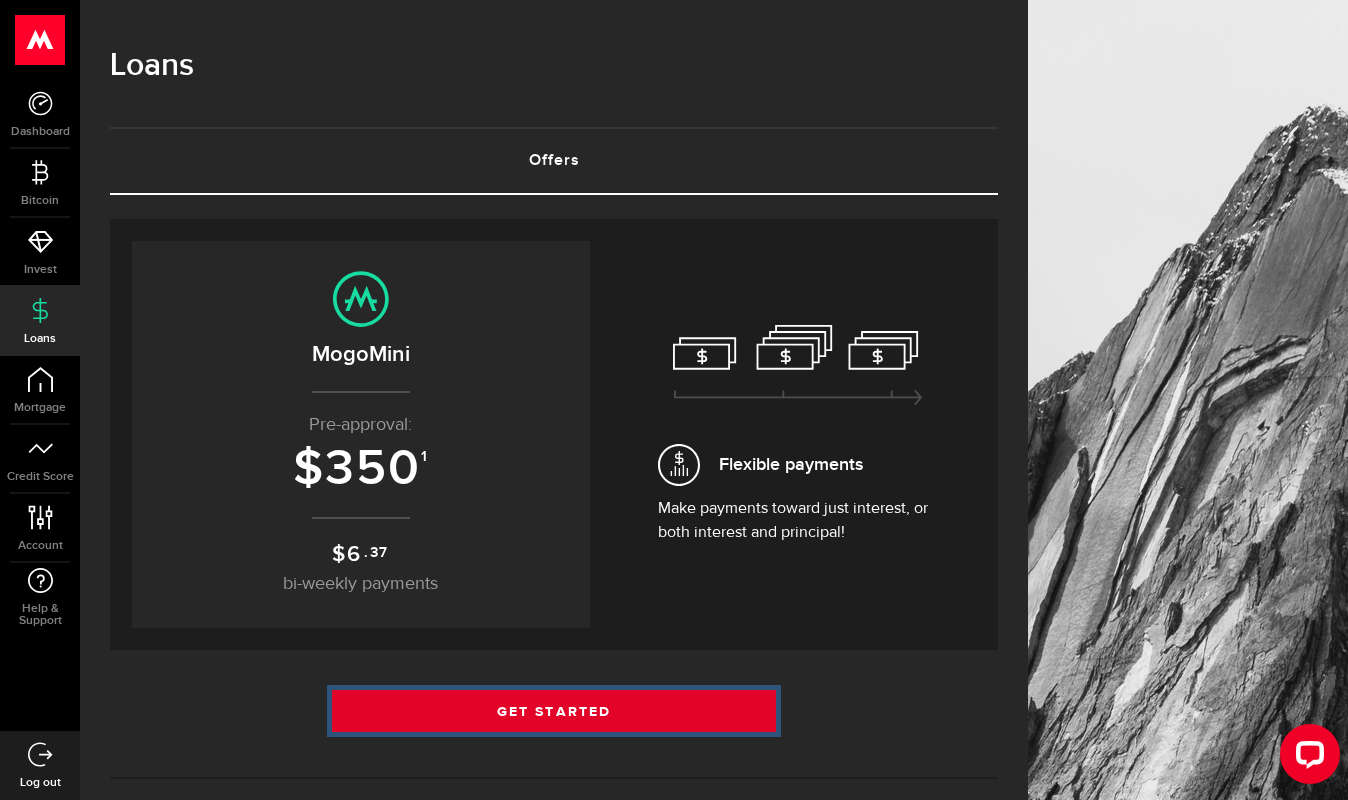 click on "Get Started" at bounding box center (554, 711) 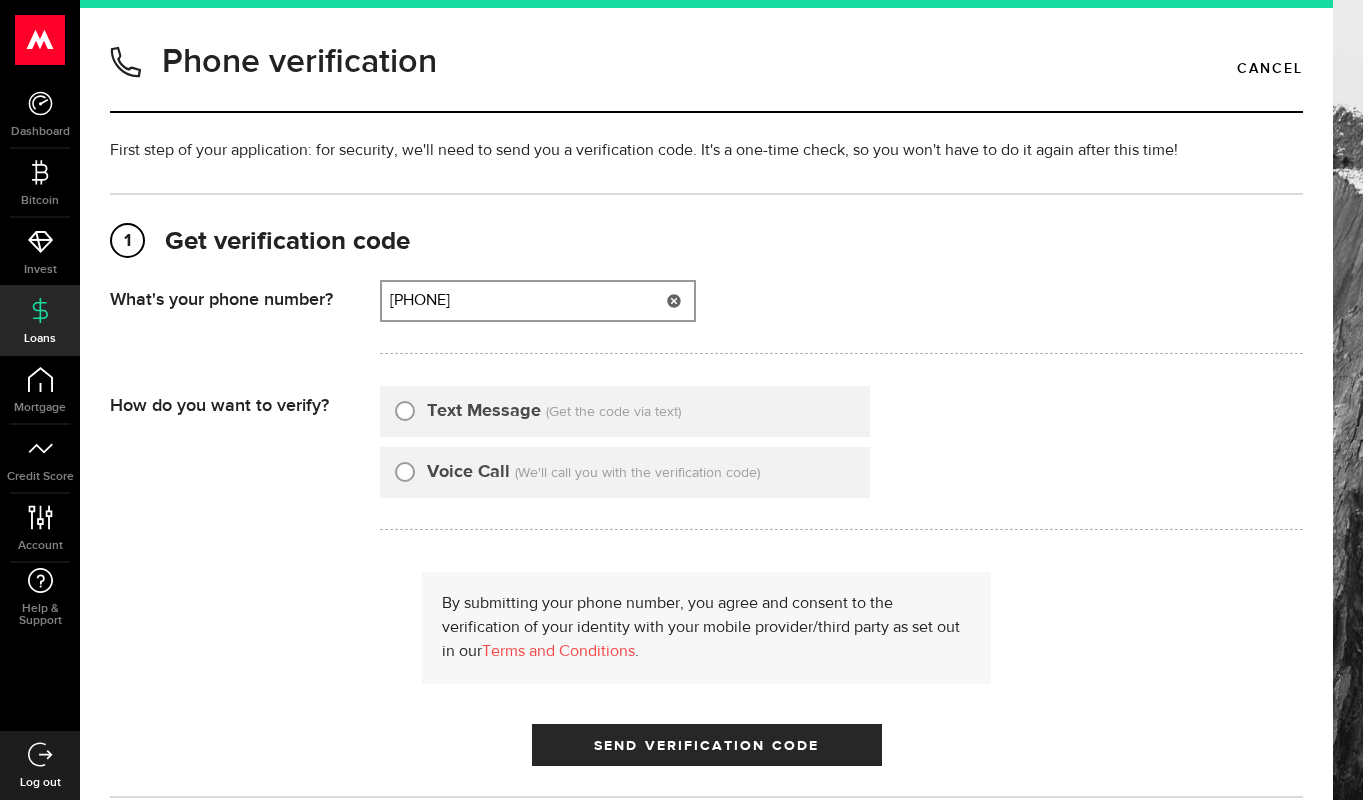 type on "7806862088" 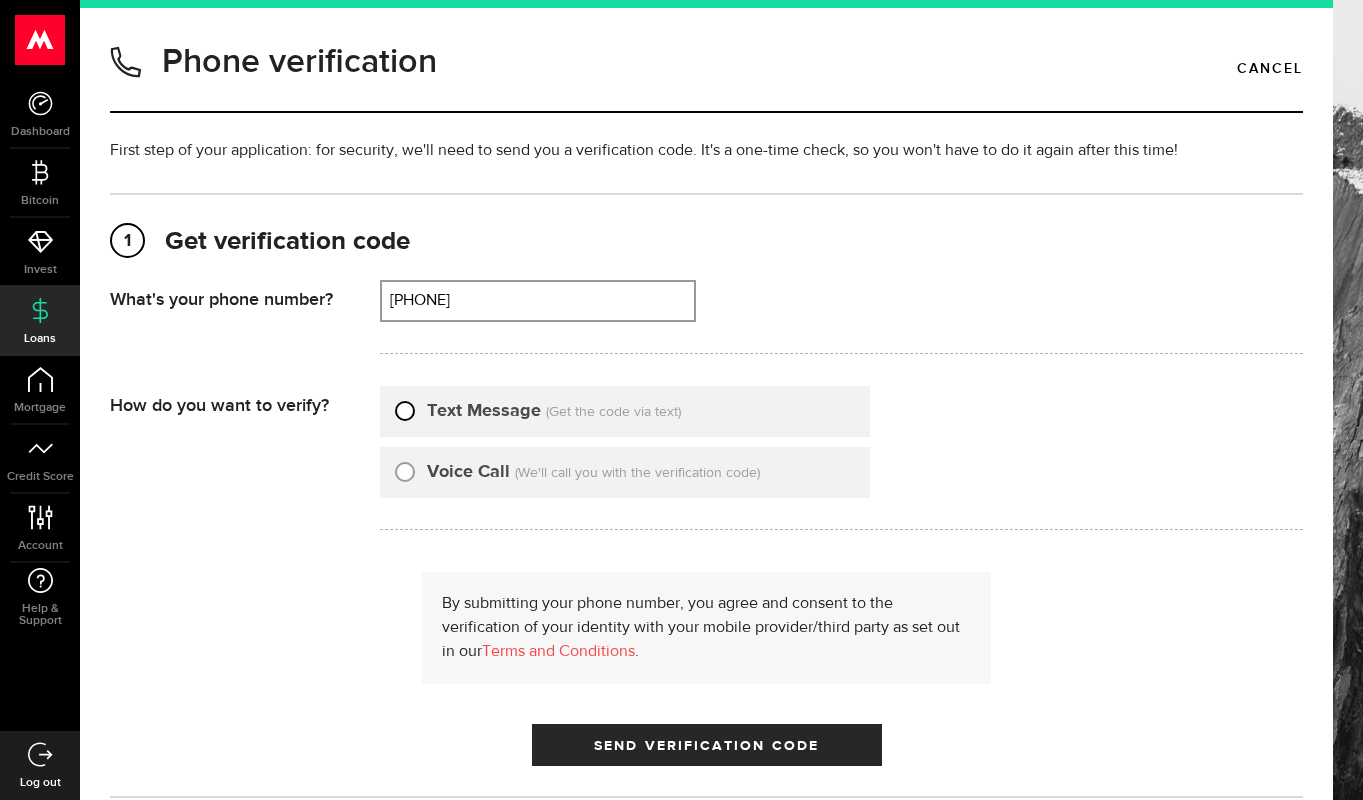 click on "Text Message" at bounding box center [405, 408] 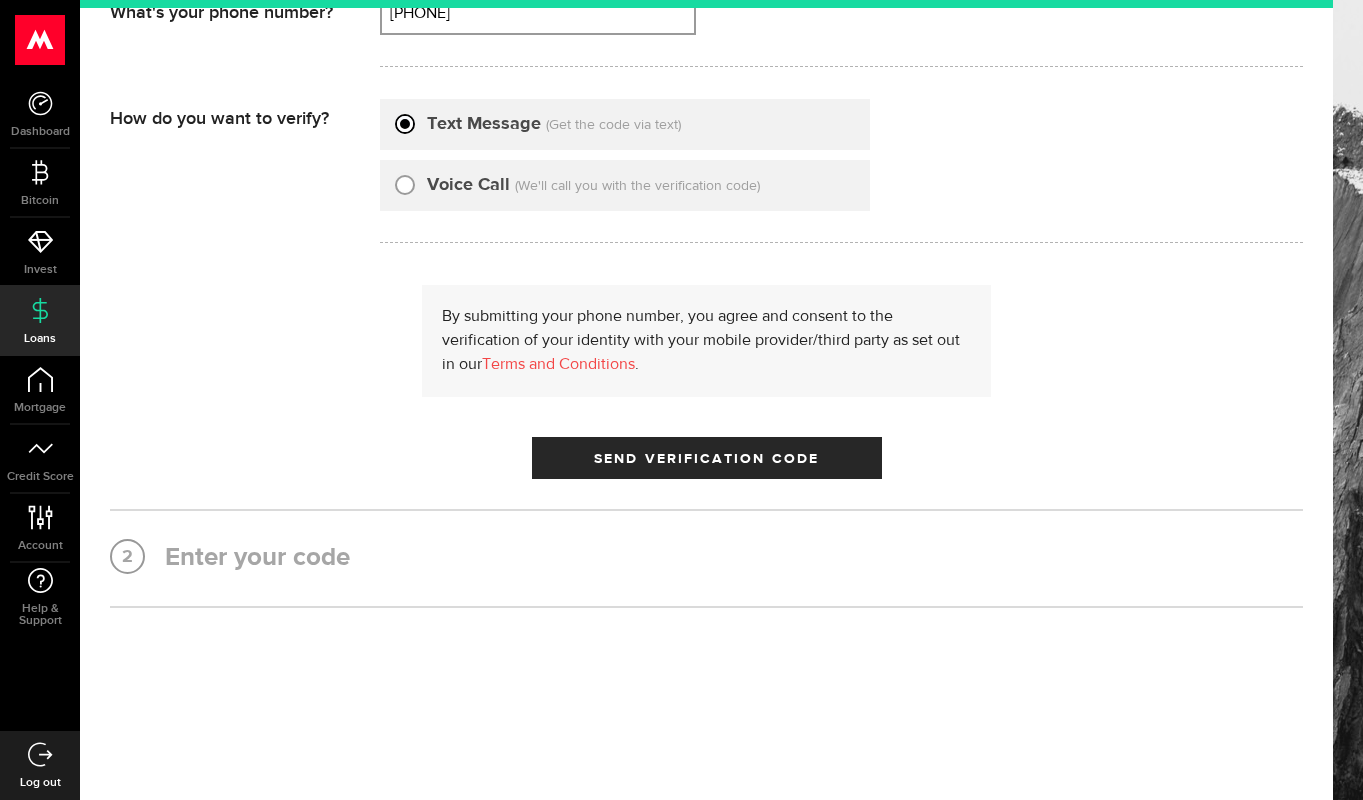 scroll, scrollTop: 294, scrollLeft: 0, axis: vertical 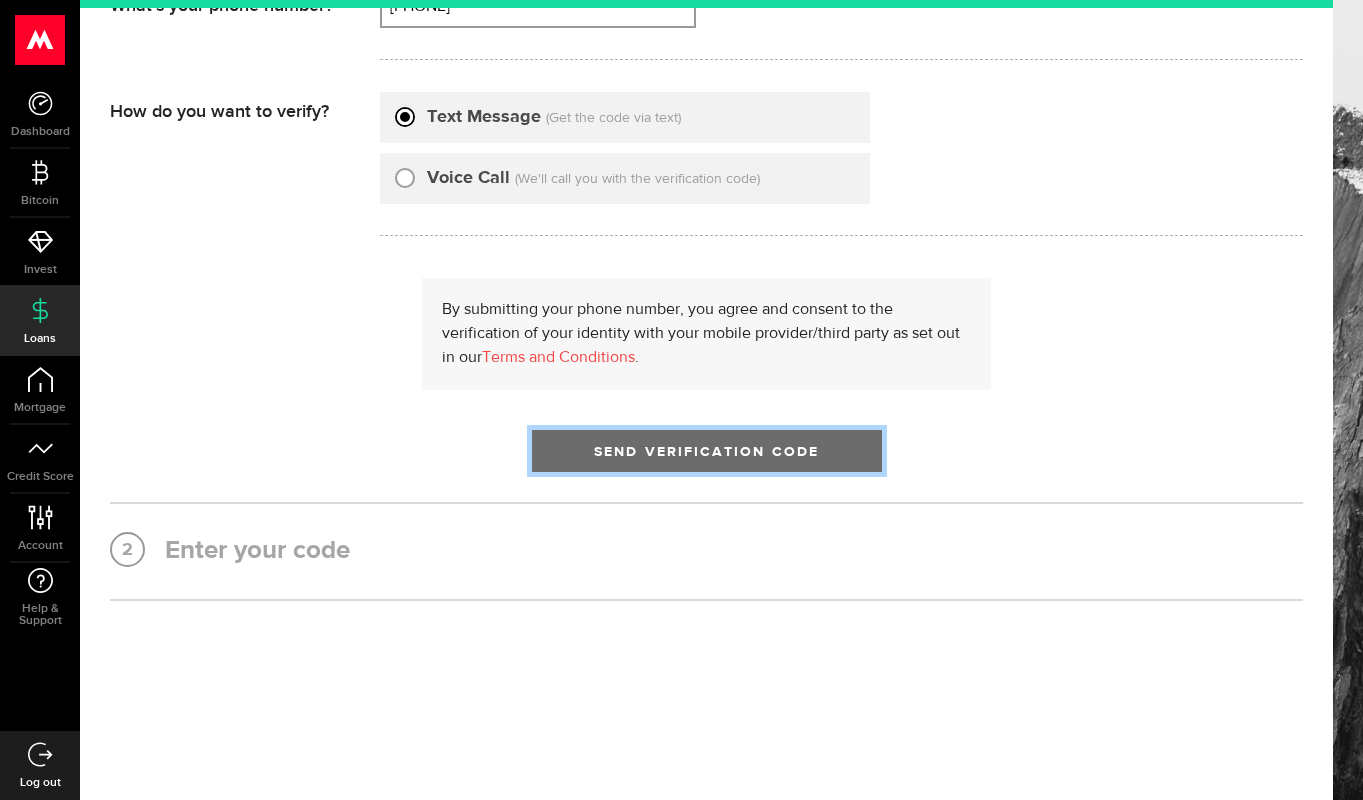 click on "Send Verification Code" at bounding box center (706, 452) 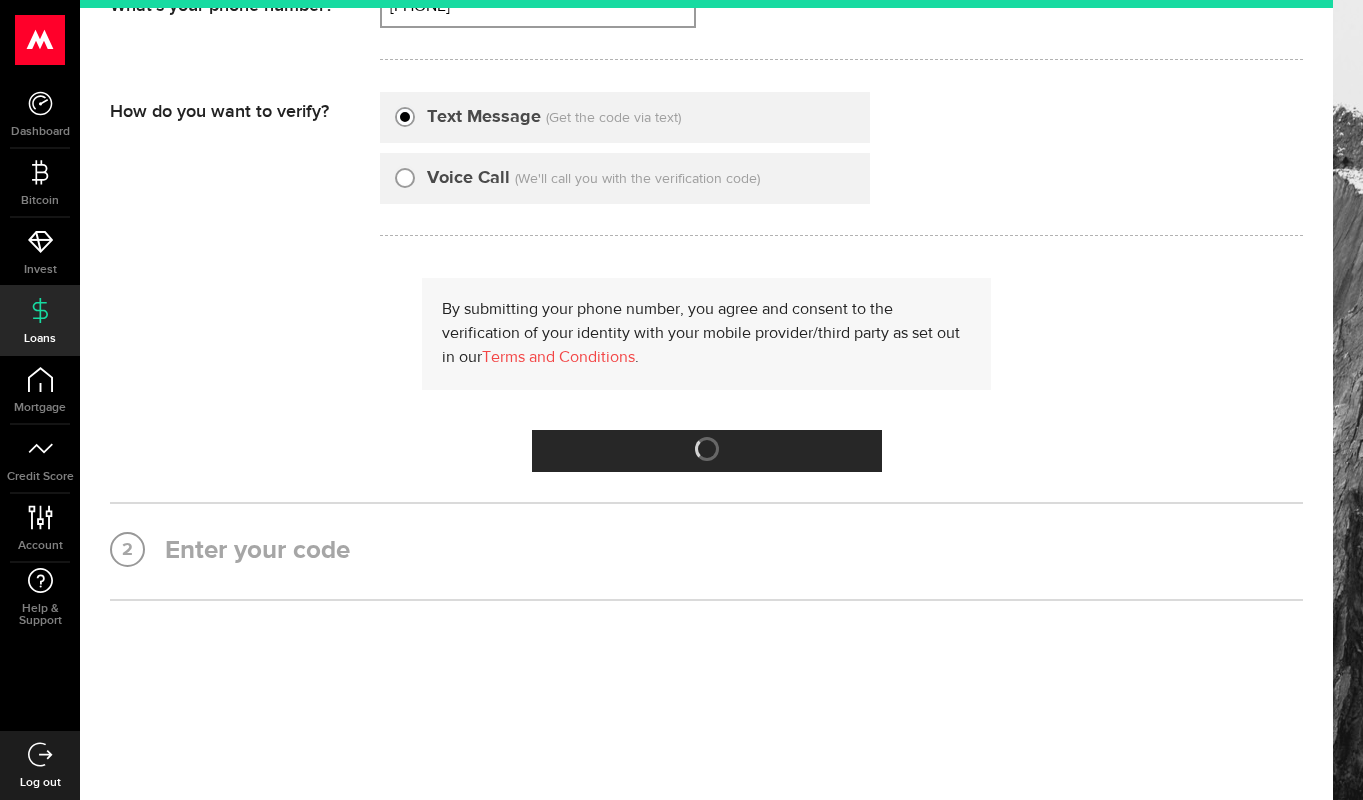scroll, scrollTop: 0, scrollLeft: 0, axis: both 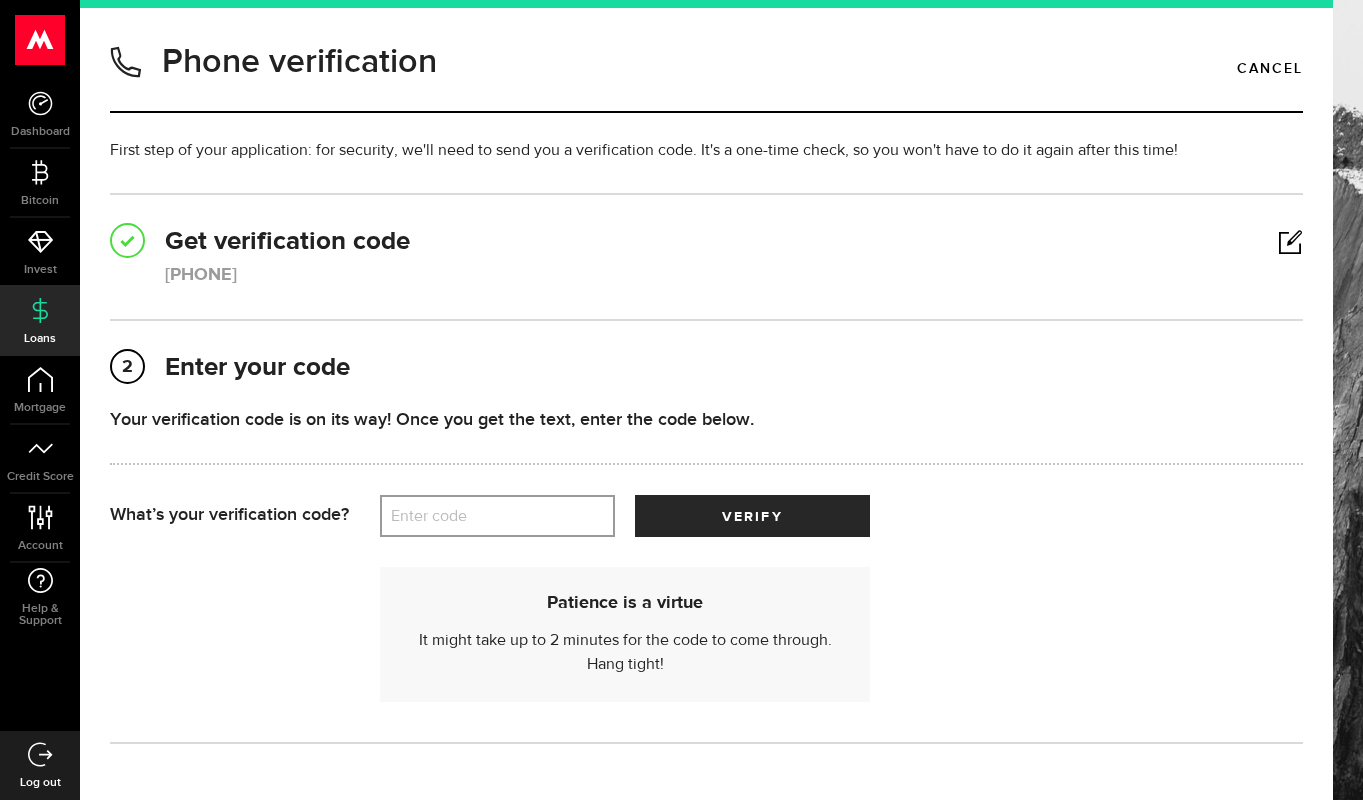 click on "Enter code" at bounding box center [497, 516] 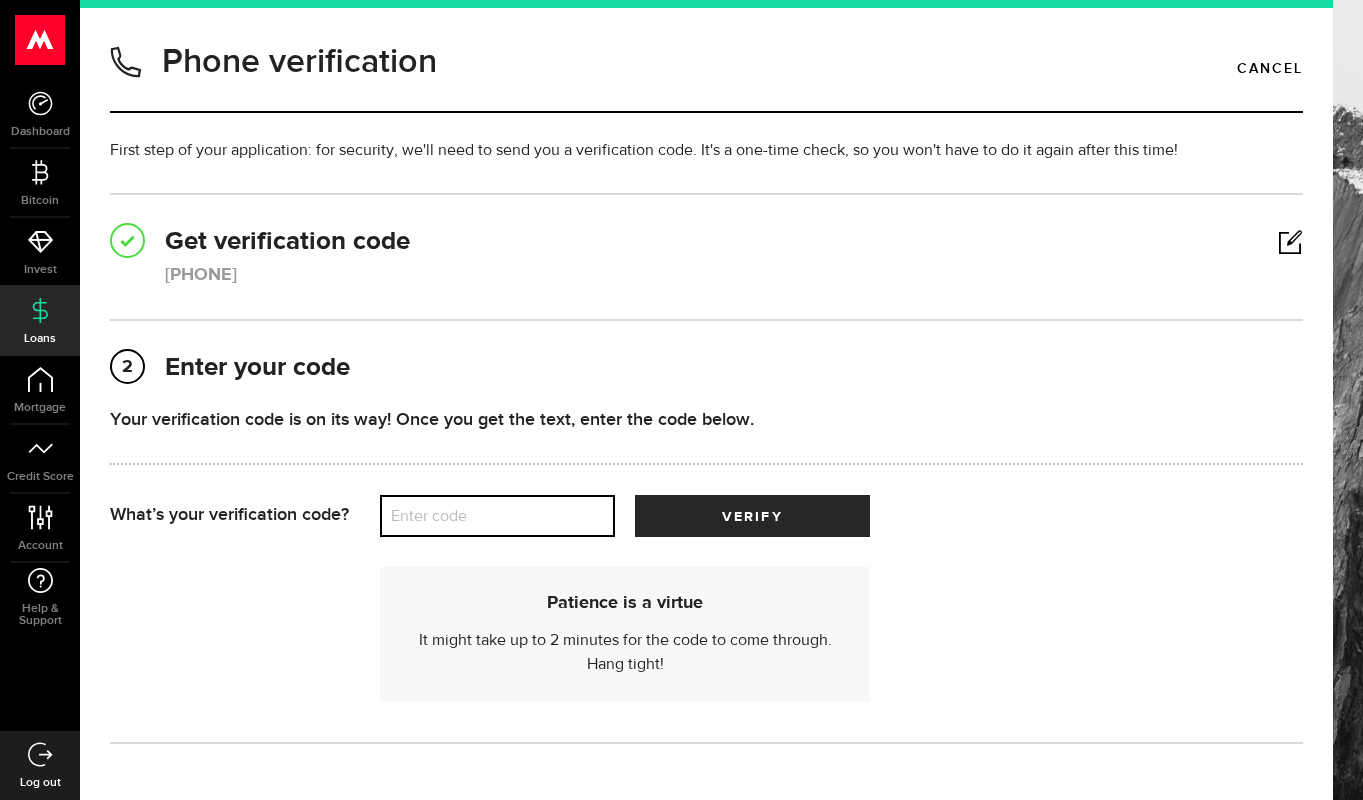 click on "Enter code" at bounding box center (497, 516) 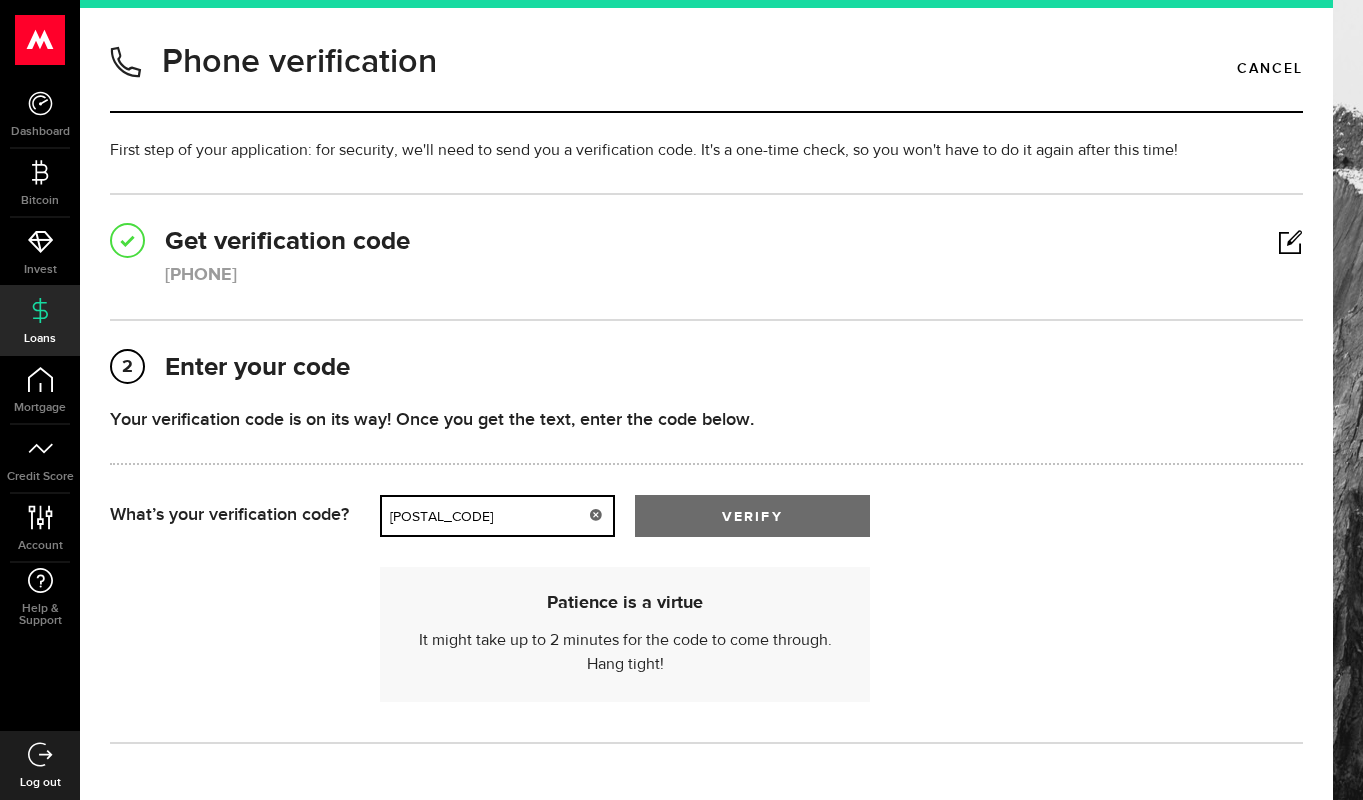 type on "61559" 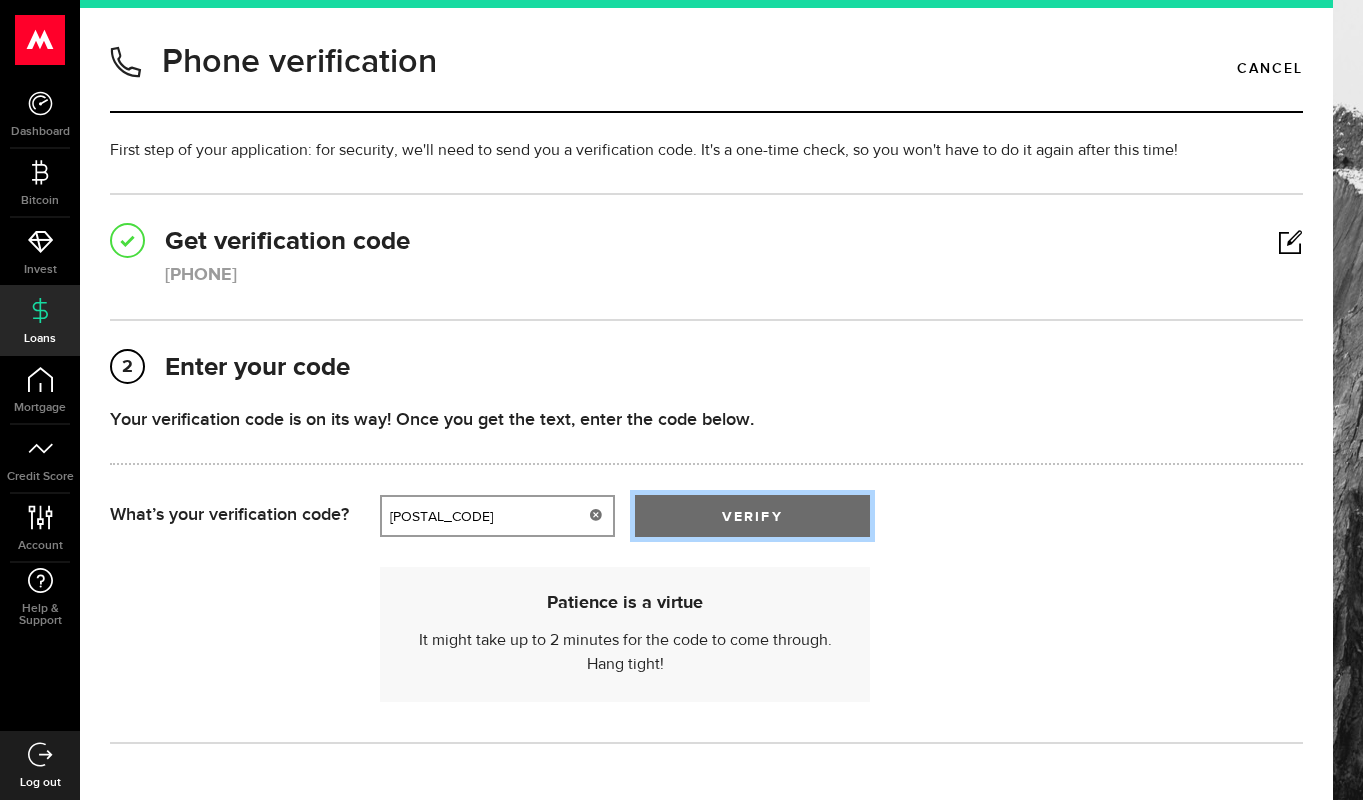 click on "verify" at bounding box center [752, 516] 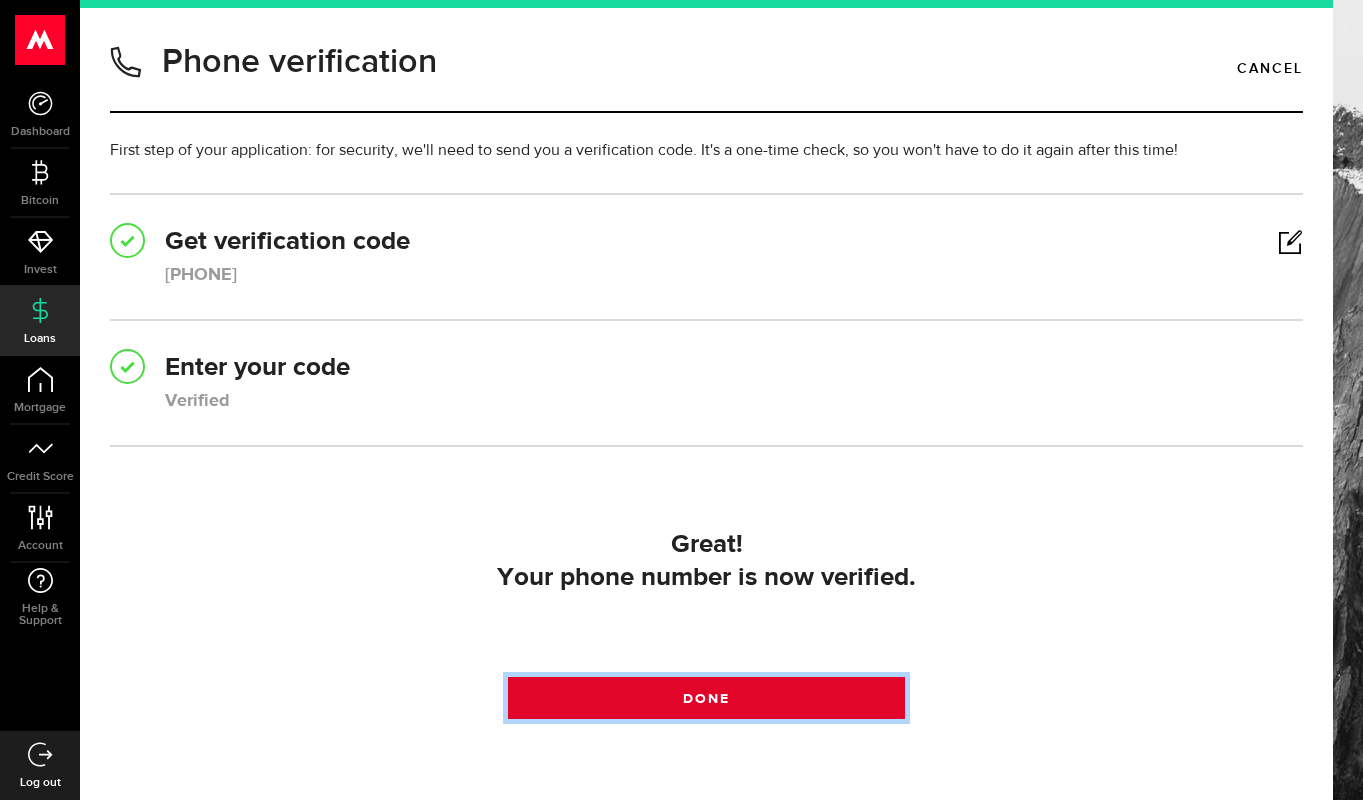 click at bounding box center [707, 703] 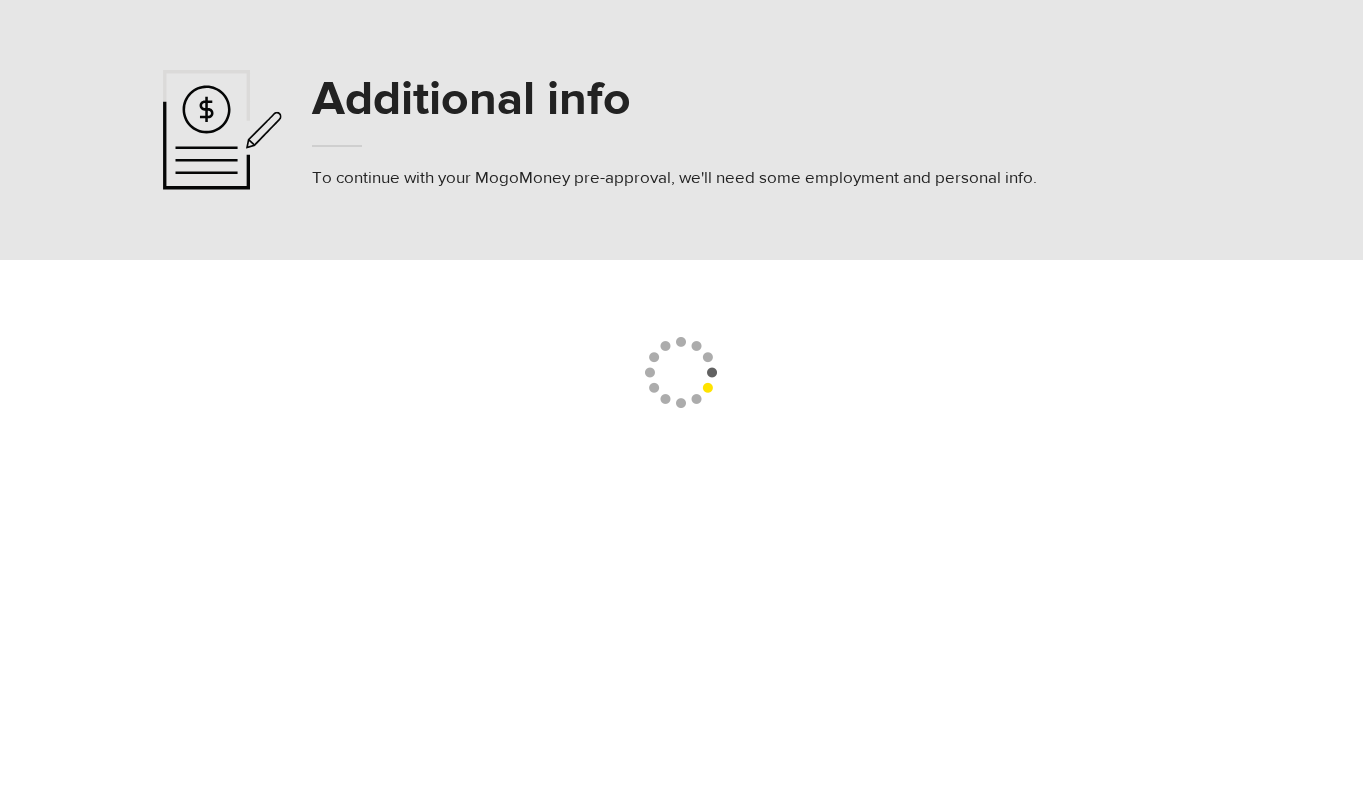 scroll, scrollTop: 0, scrollLeft: 0, axis: both 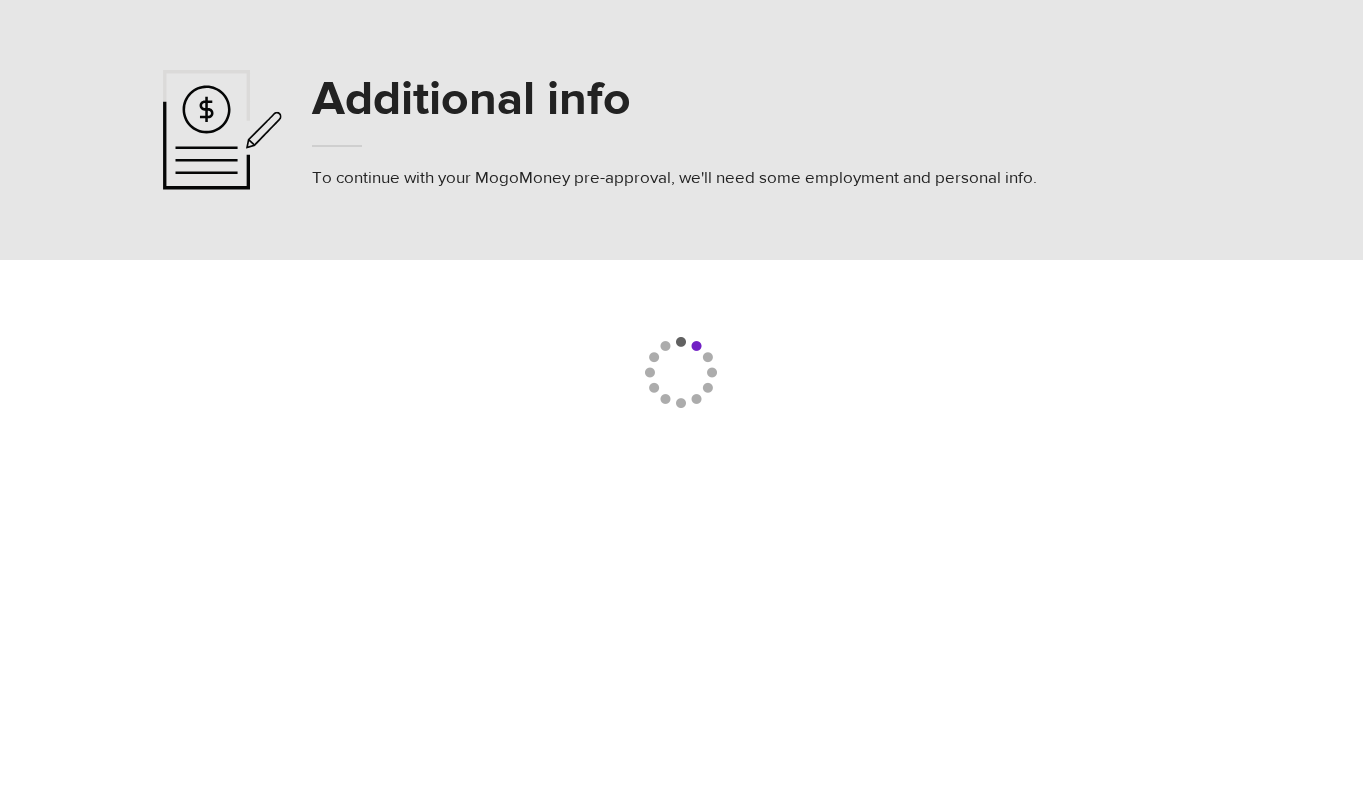 select 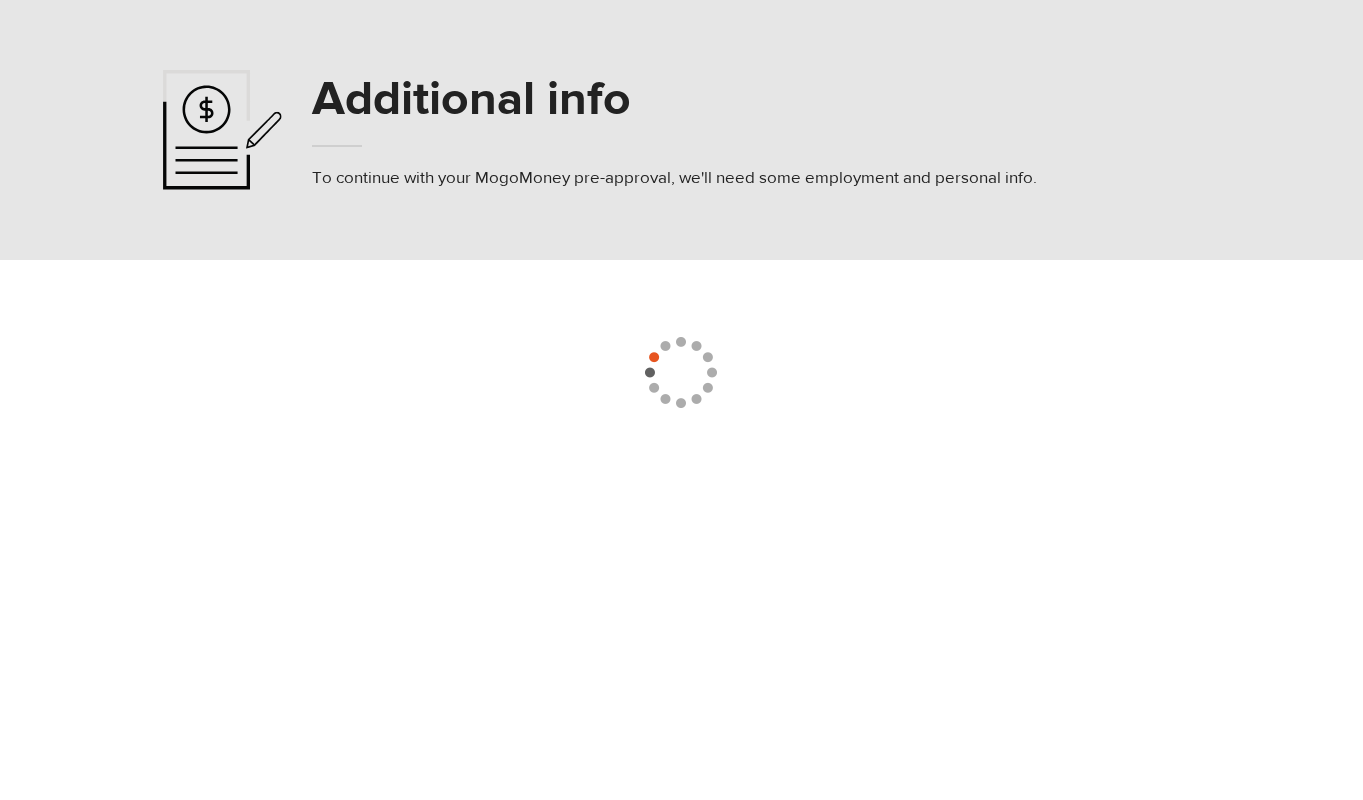 select 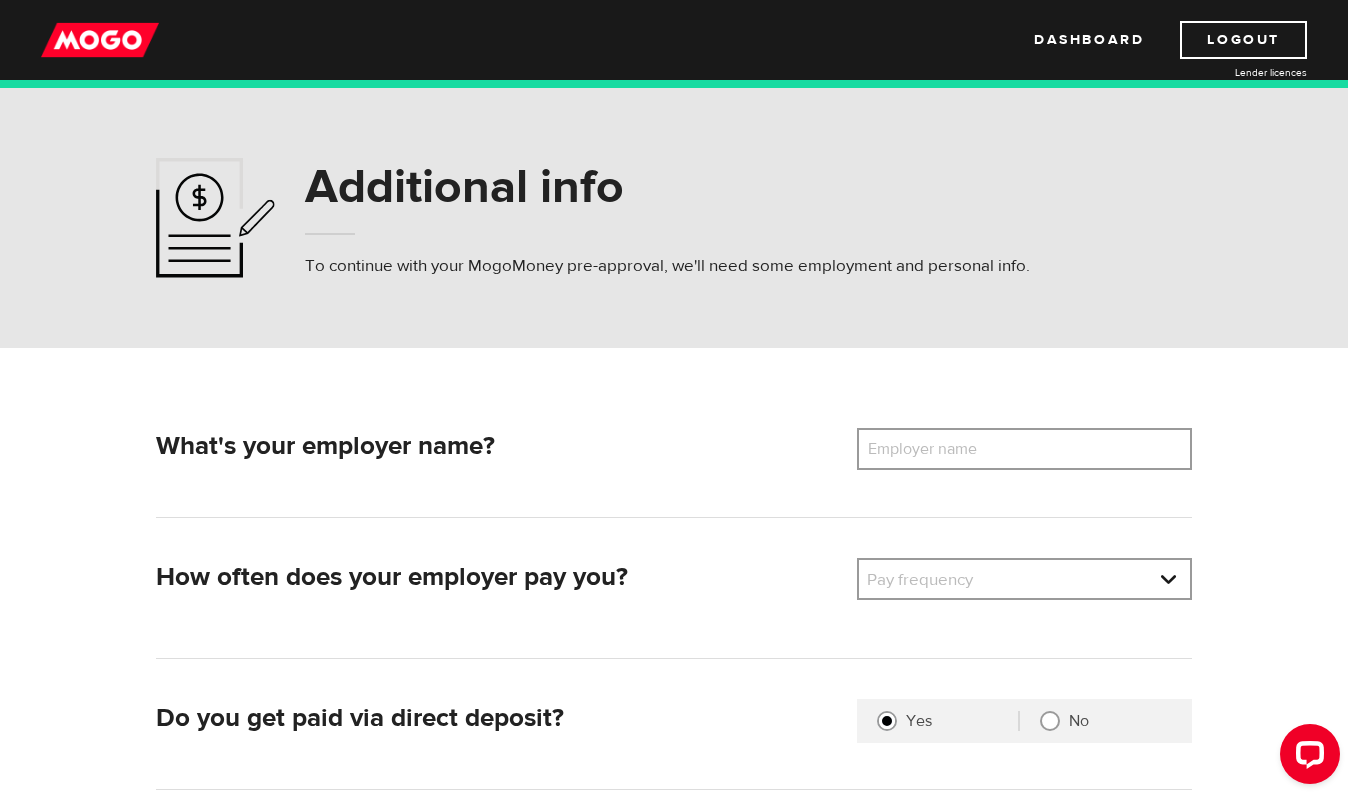 scroll, scrollTop: 0, scrollLeft: 0, axis: both 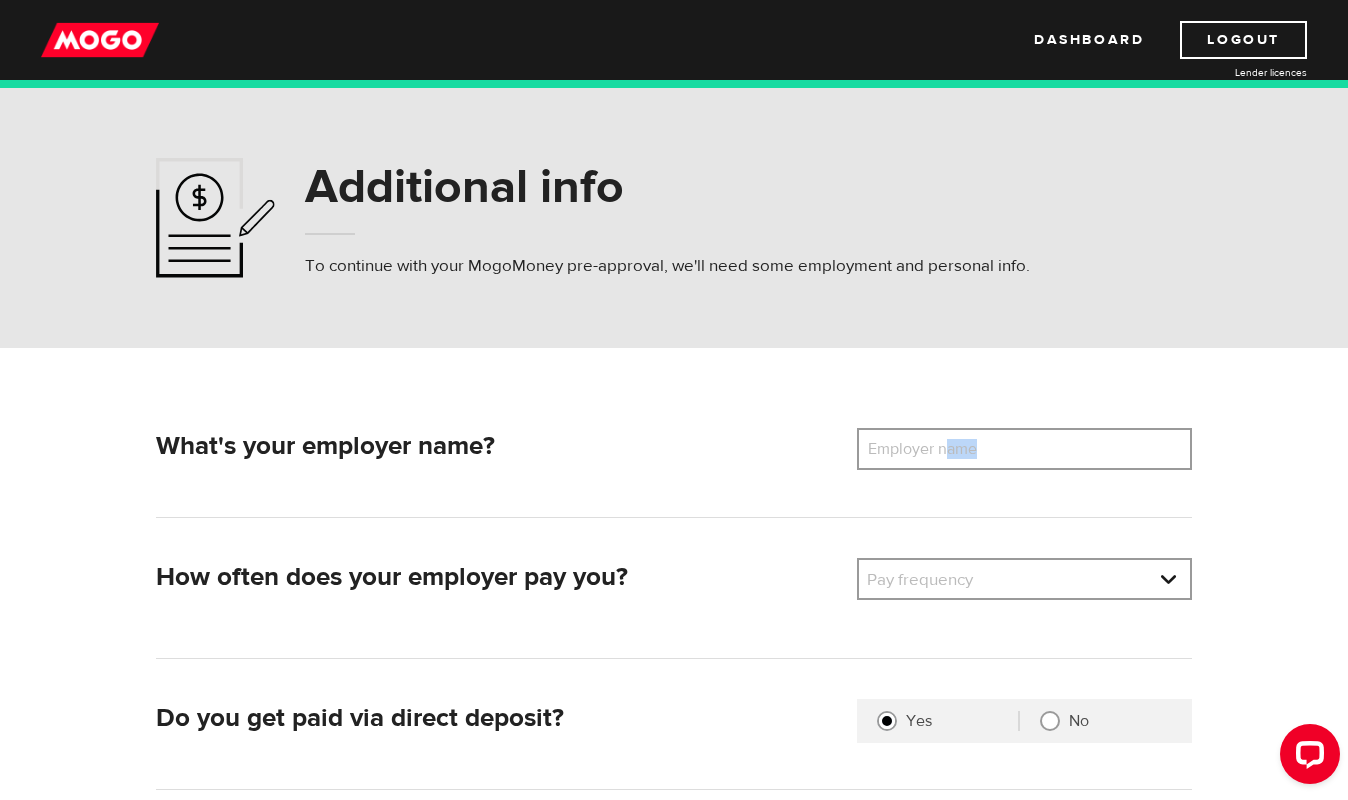 click on "Employer name" at bounding box center [937, 449] 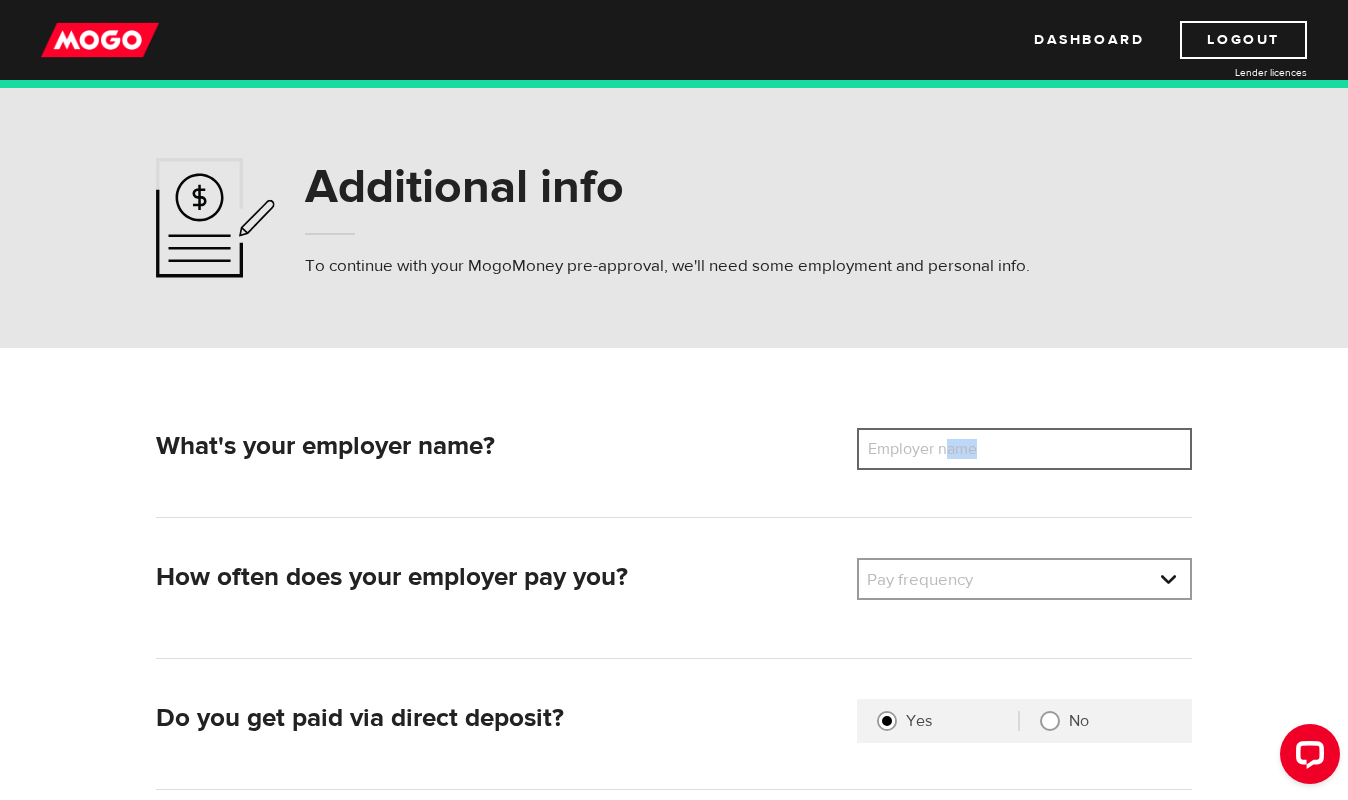 click on "Employer name" at bounding box center (1024, 449) 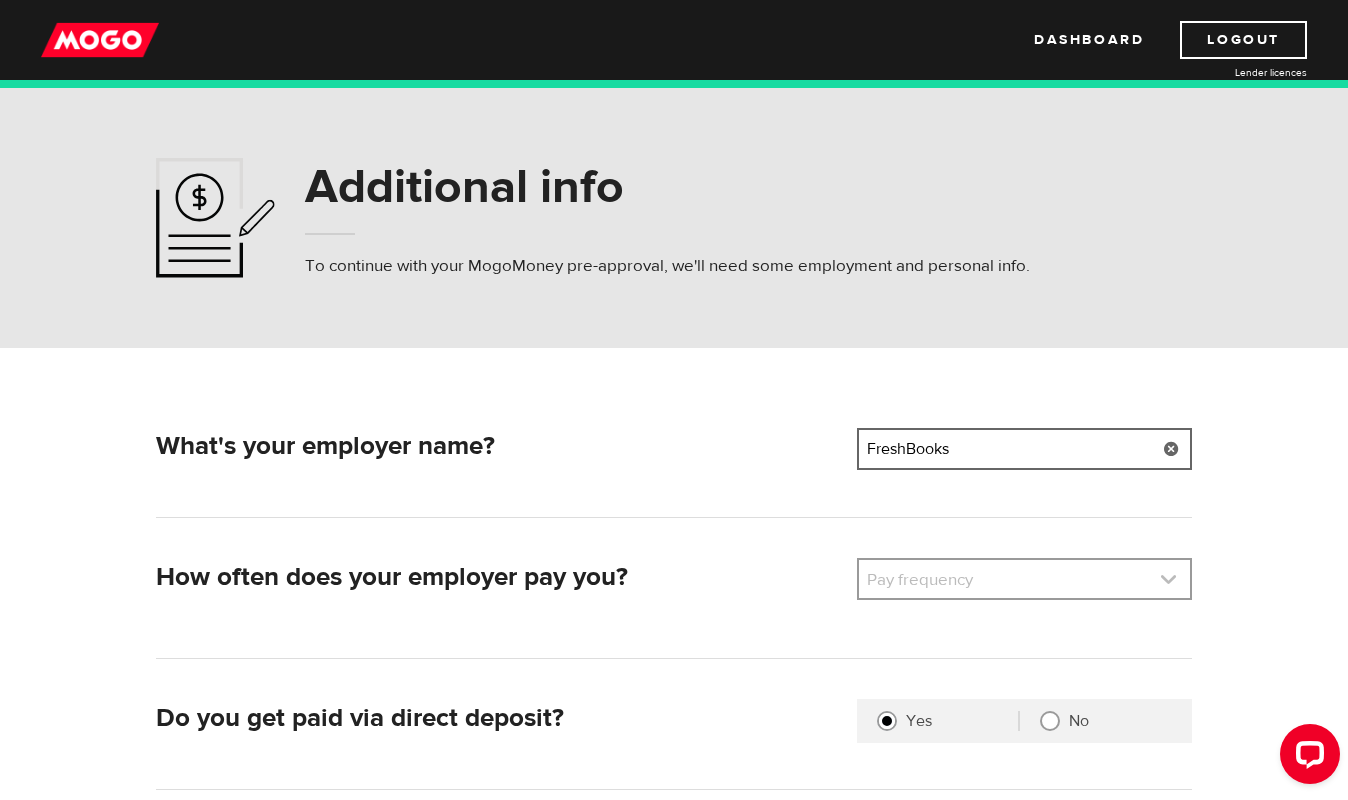 type on "FreshBooks" 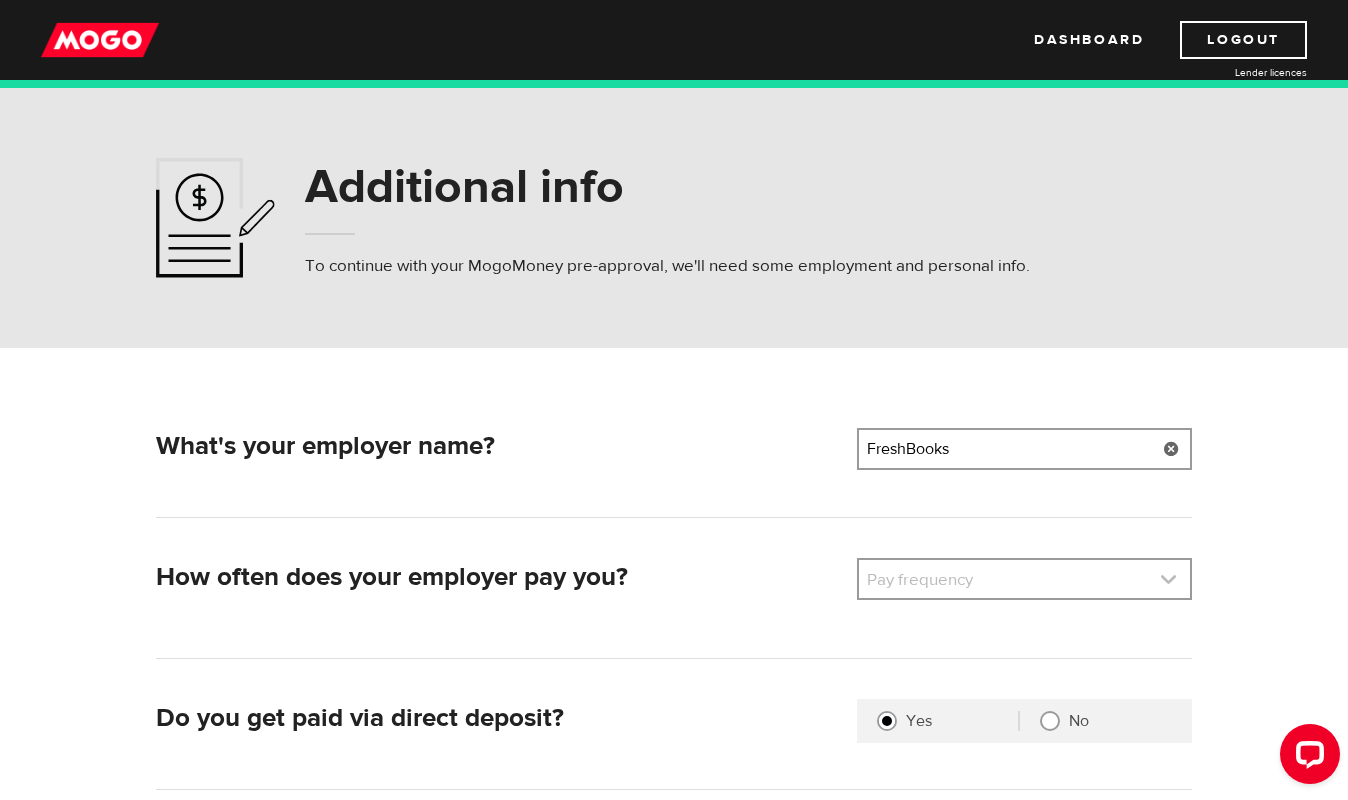 click at bounding box center [1024, 579] 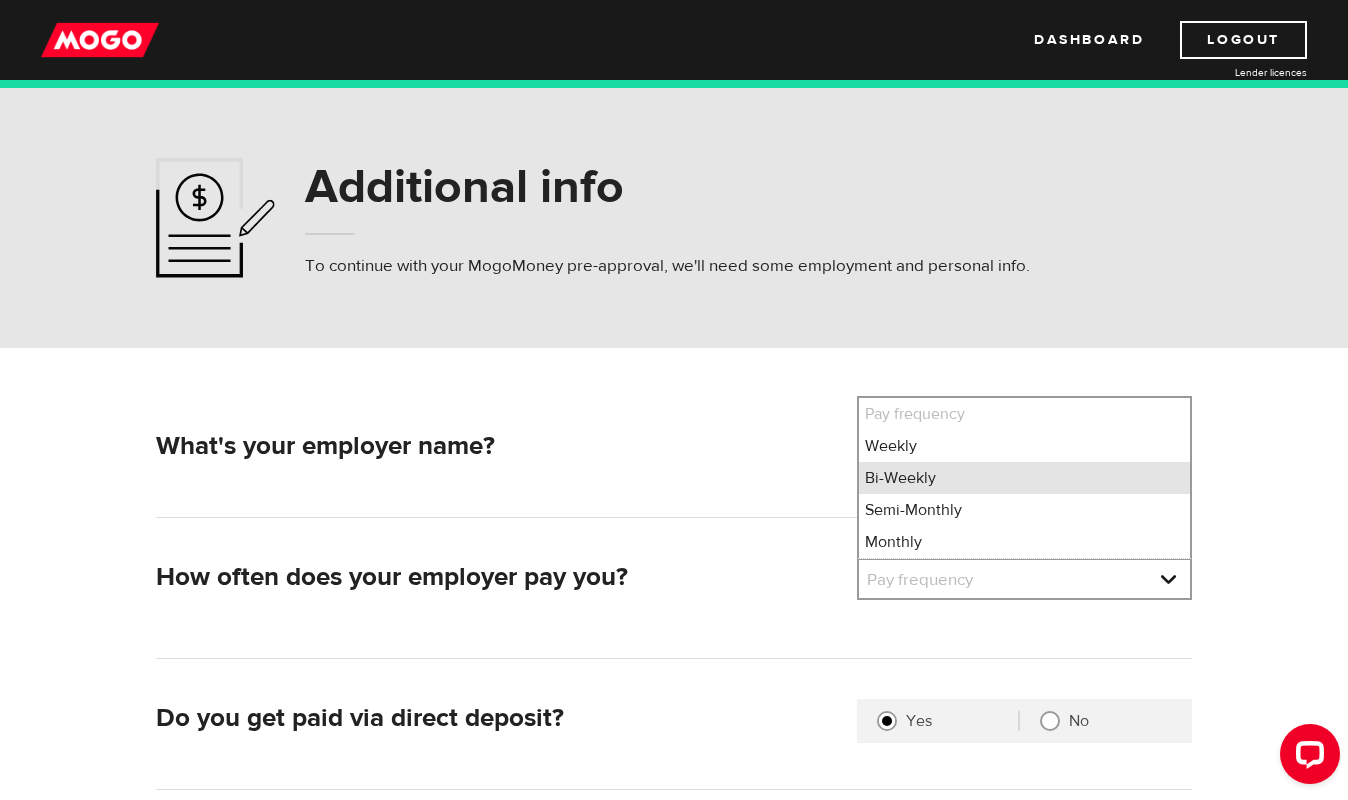 click on "Bi-Weekly" at bounding box center [1024, 478] 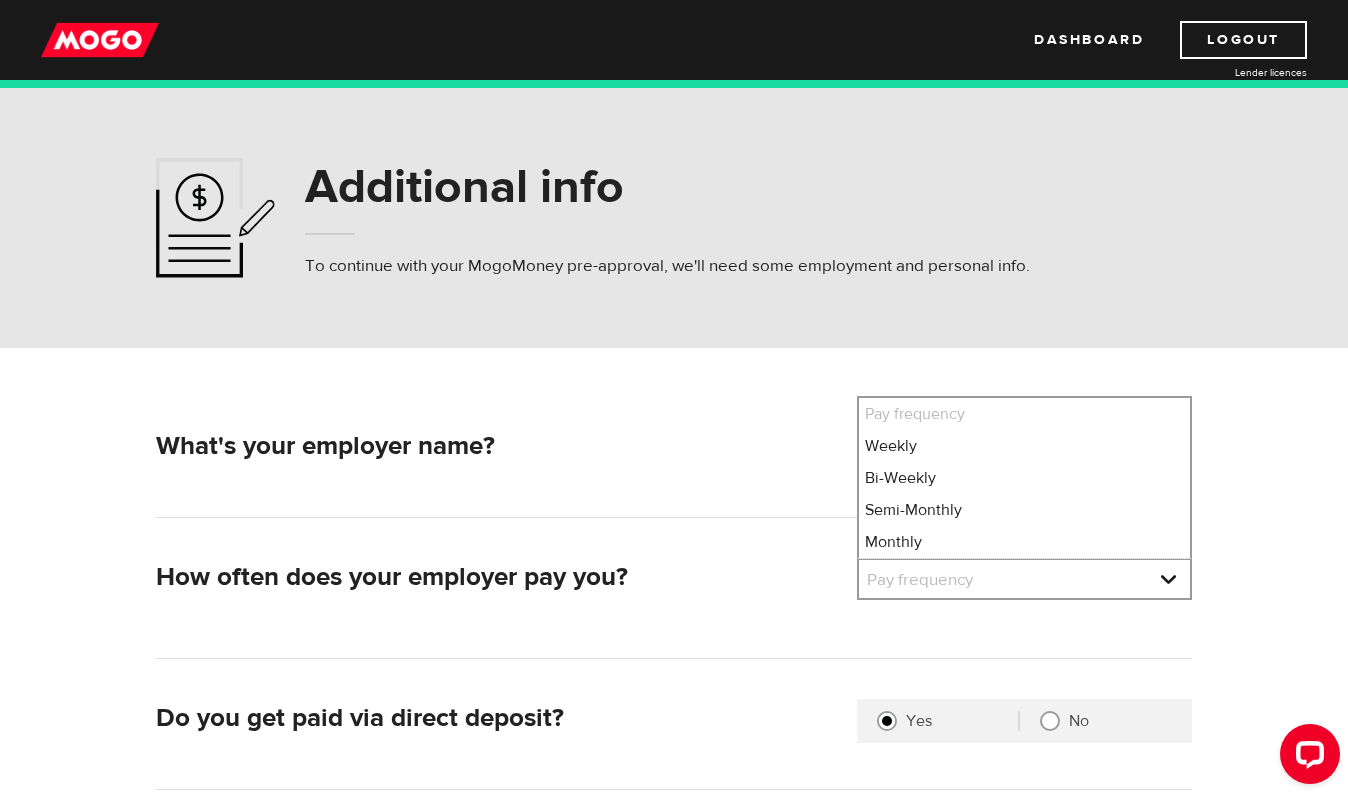 select on "2" 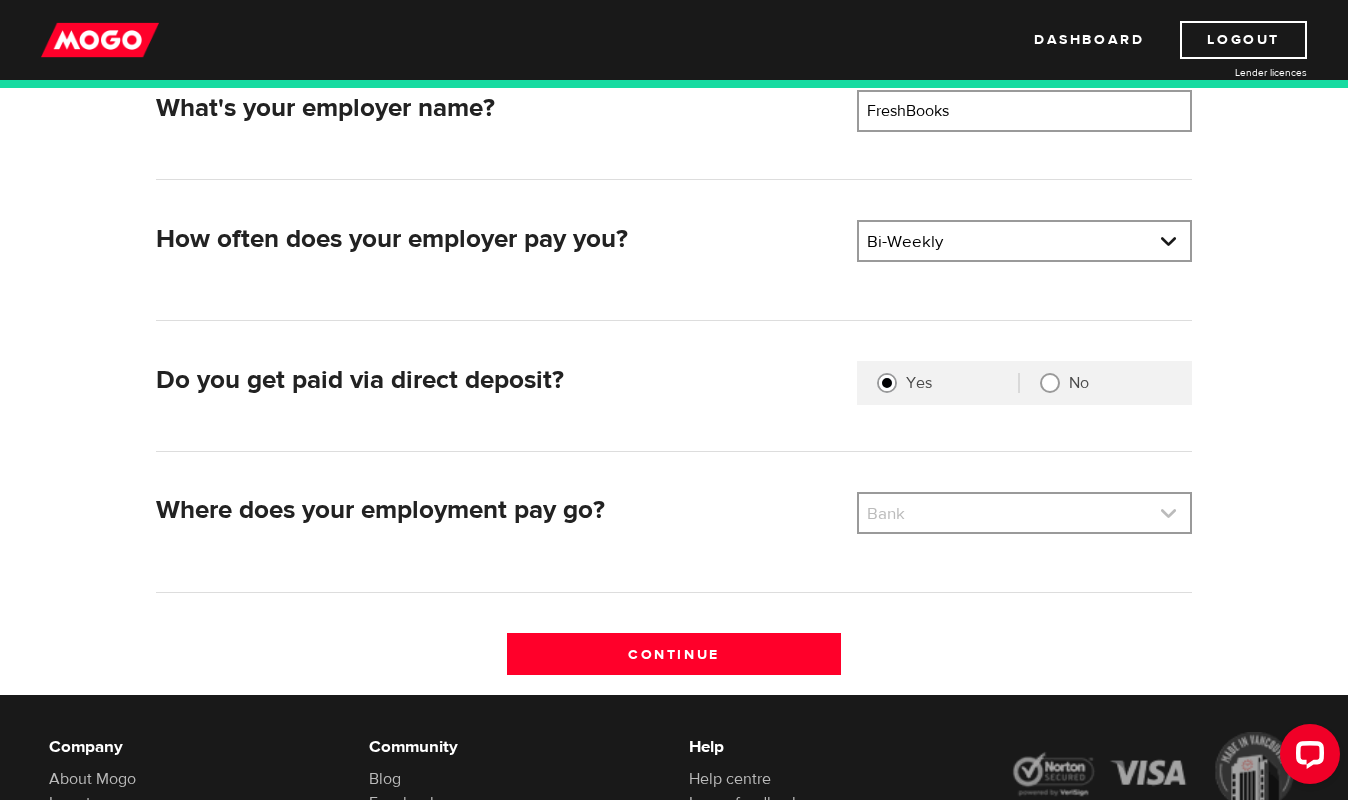 scroll, scrollTop: 352, scrollLeft: 0, axis: vertical 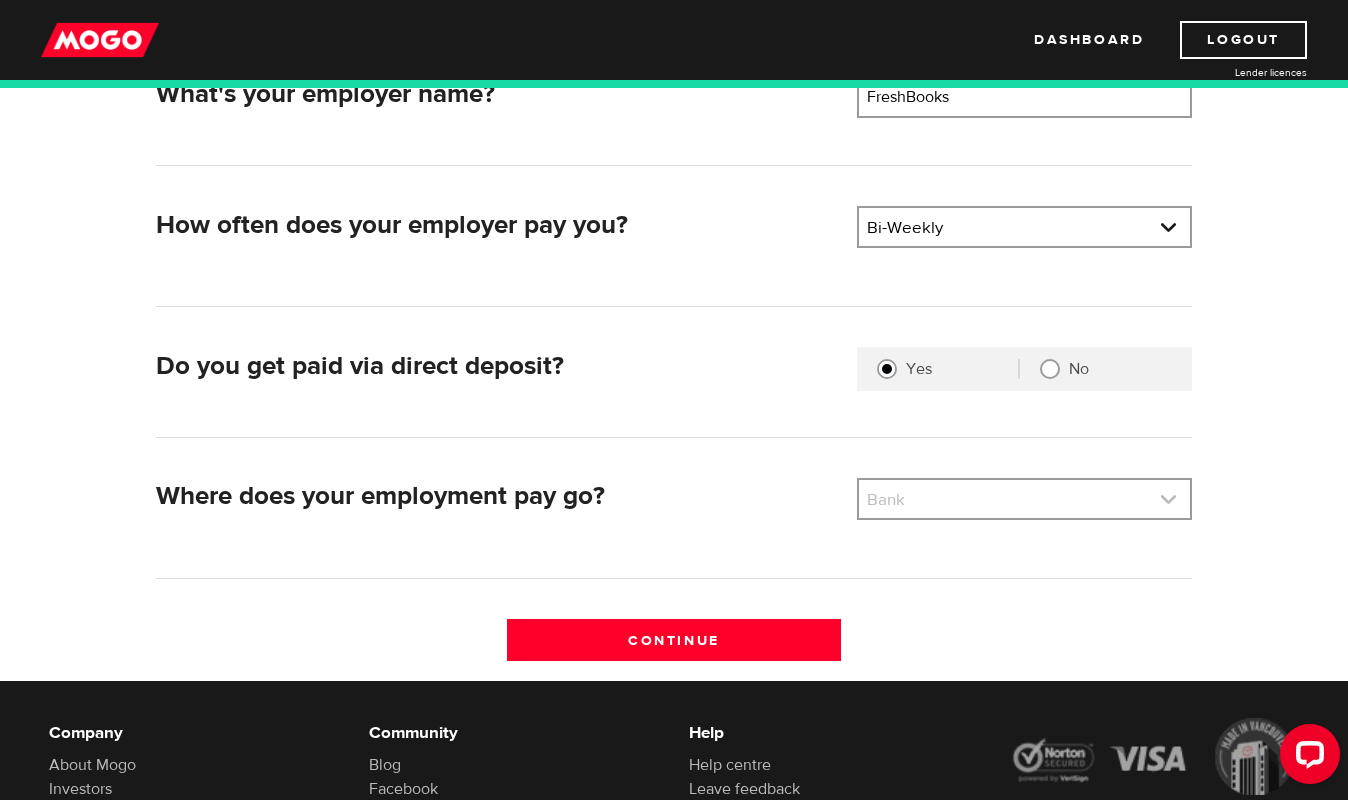 click at bounding box center [1024, 499] 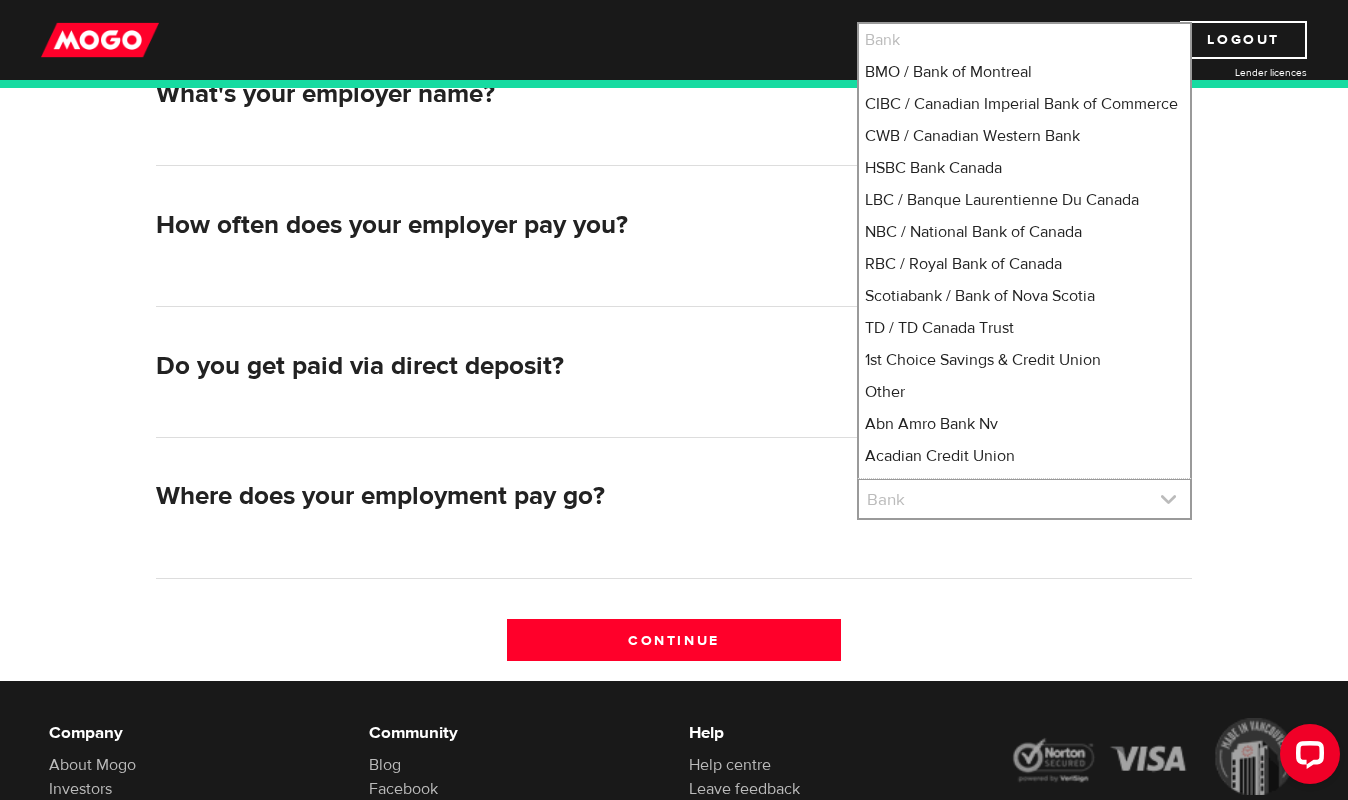 type 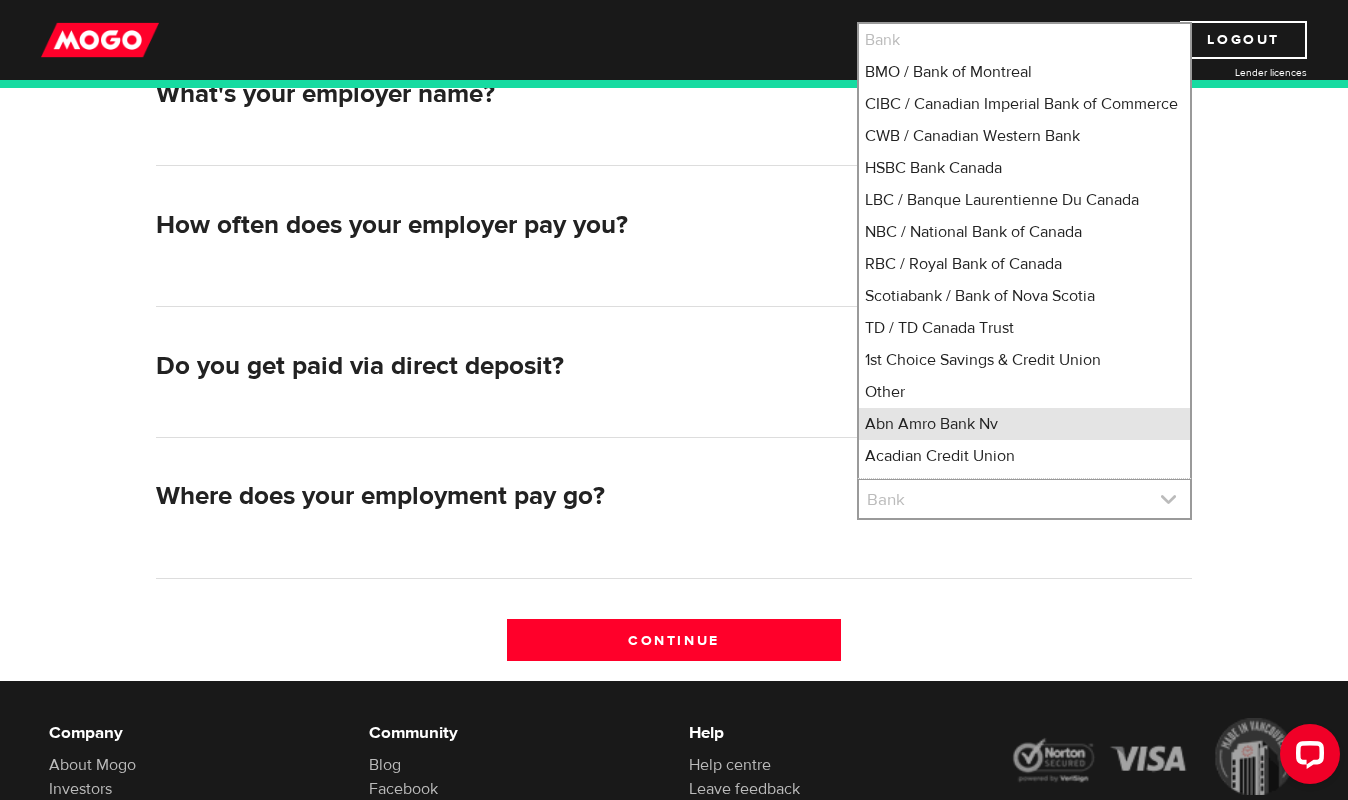 type 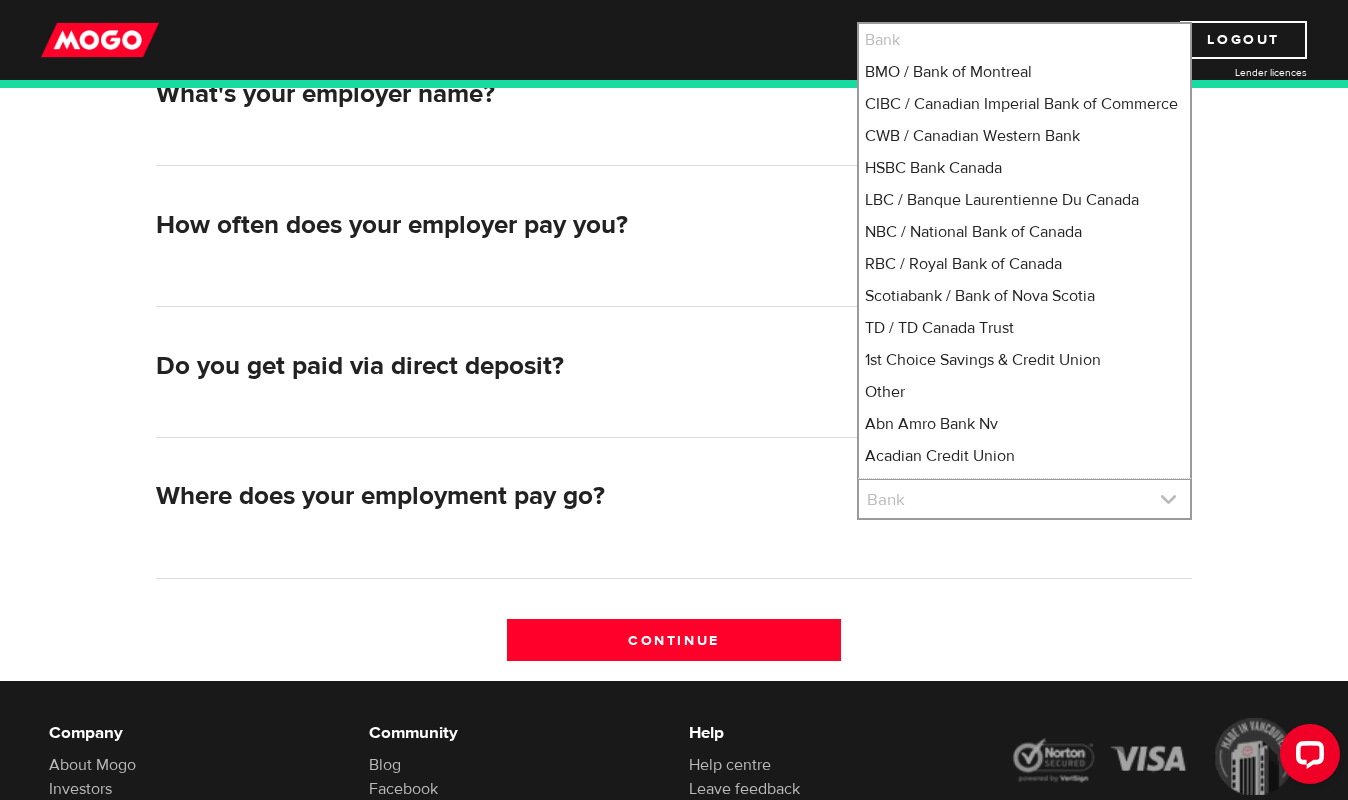 scroll, scrollTop: 933, scrollLeft: 0, axis: vertical 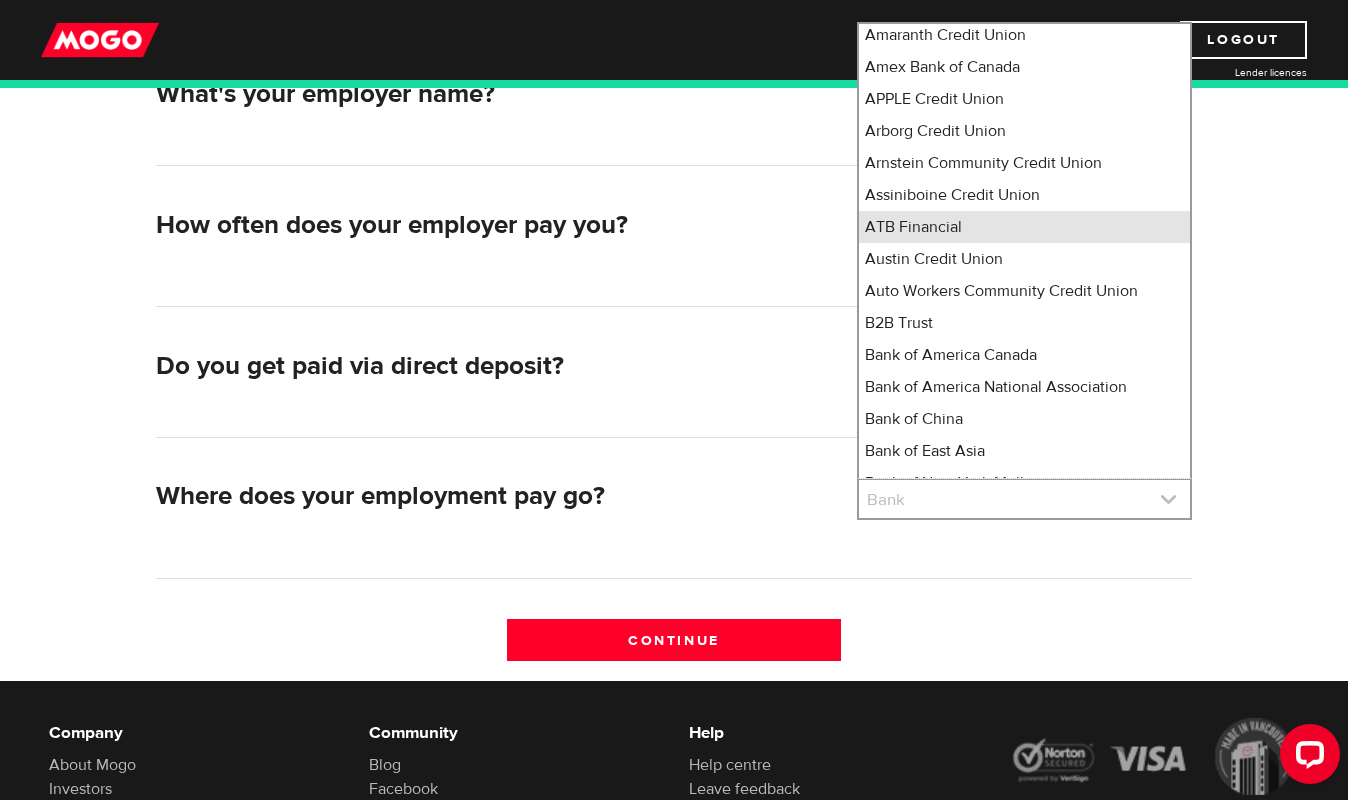 type 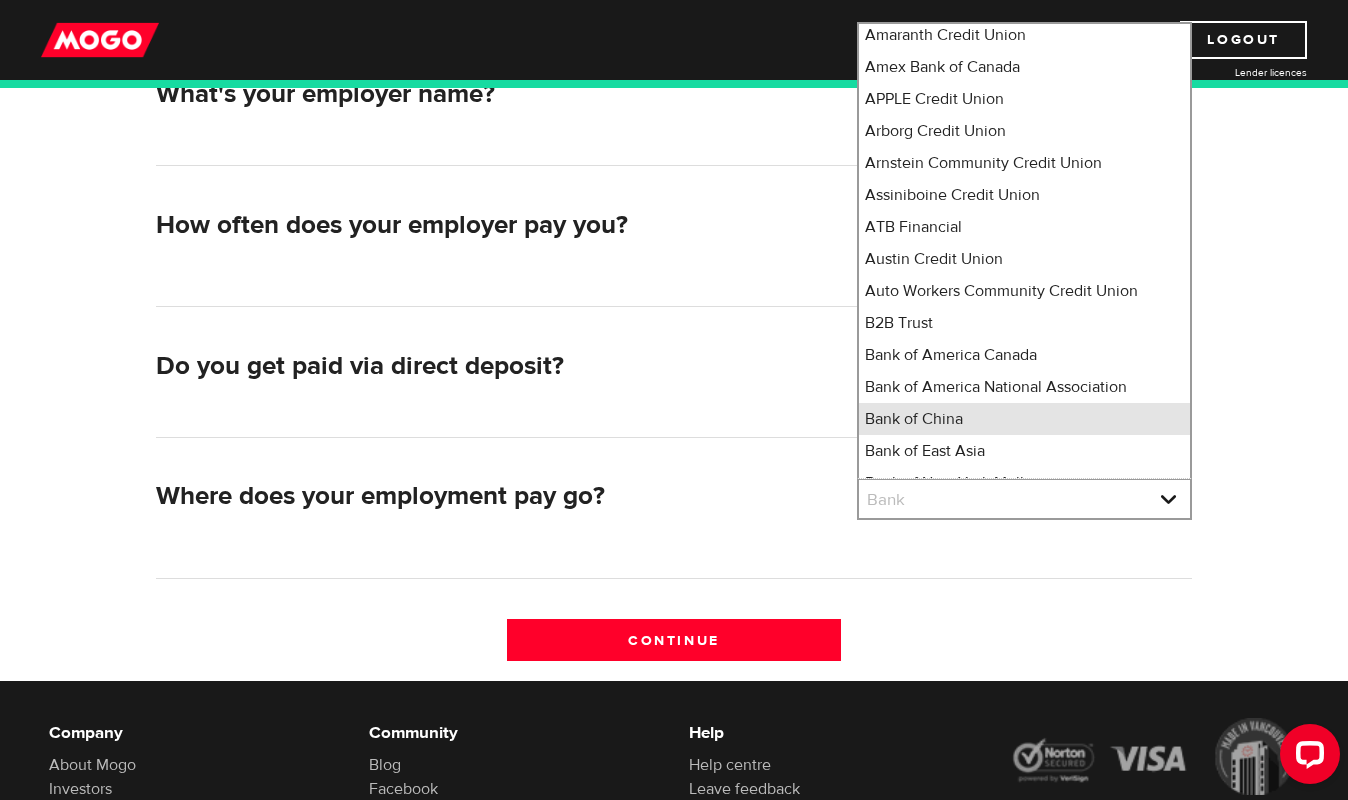 scroll, scrollTop: 946, scrollLeft: 0, axis: vertical 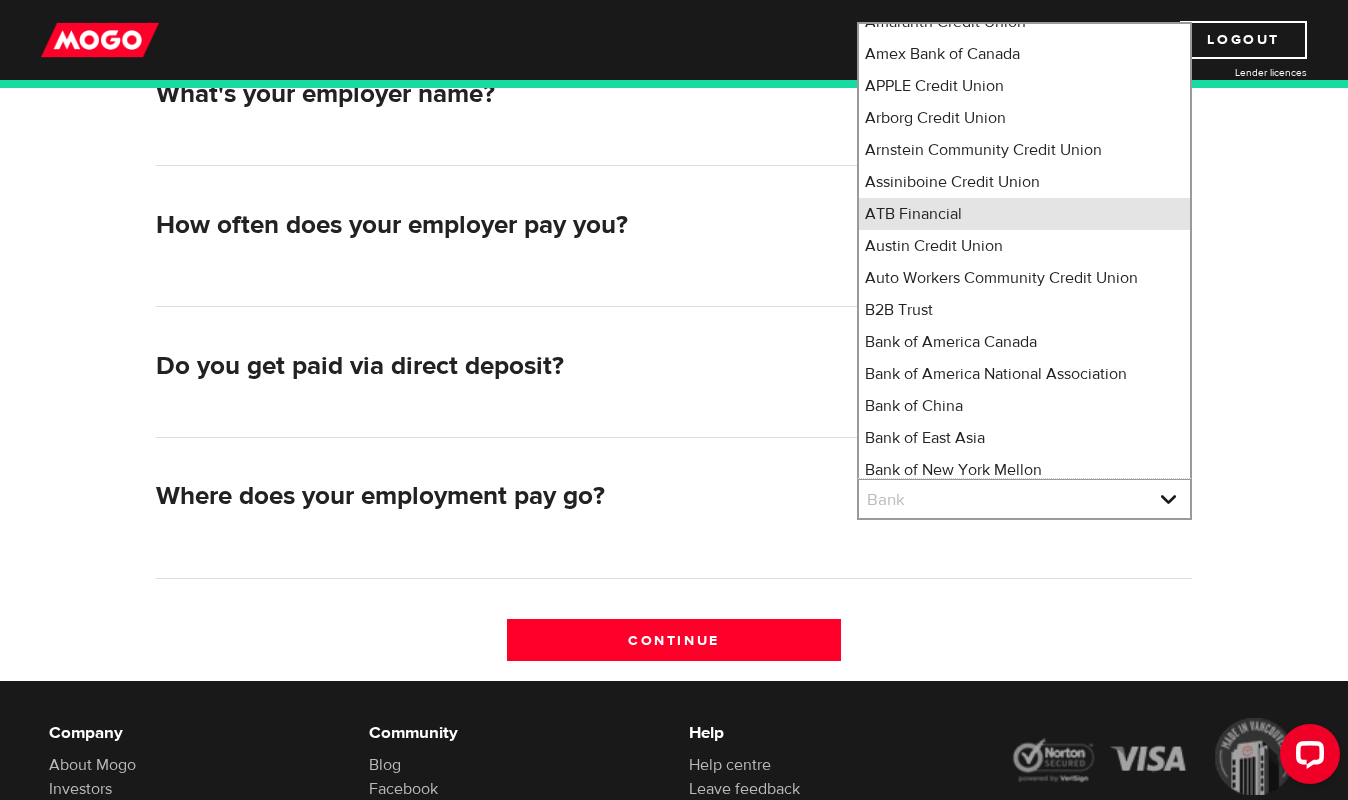 click on "ATB Financial" at bounding box center [1024, 214] 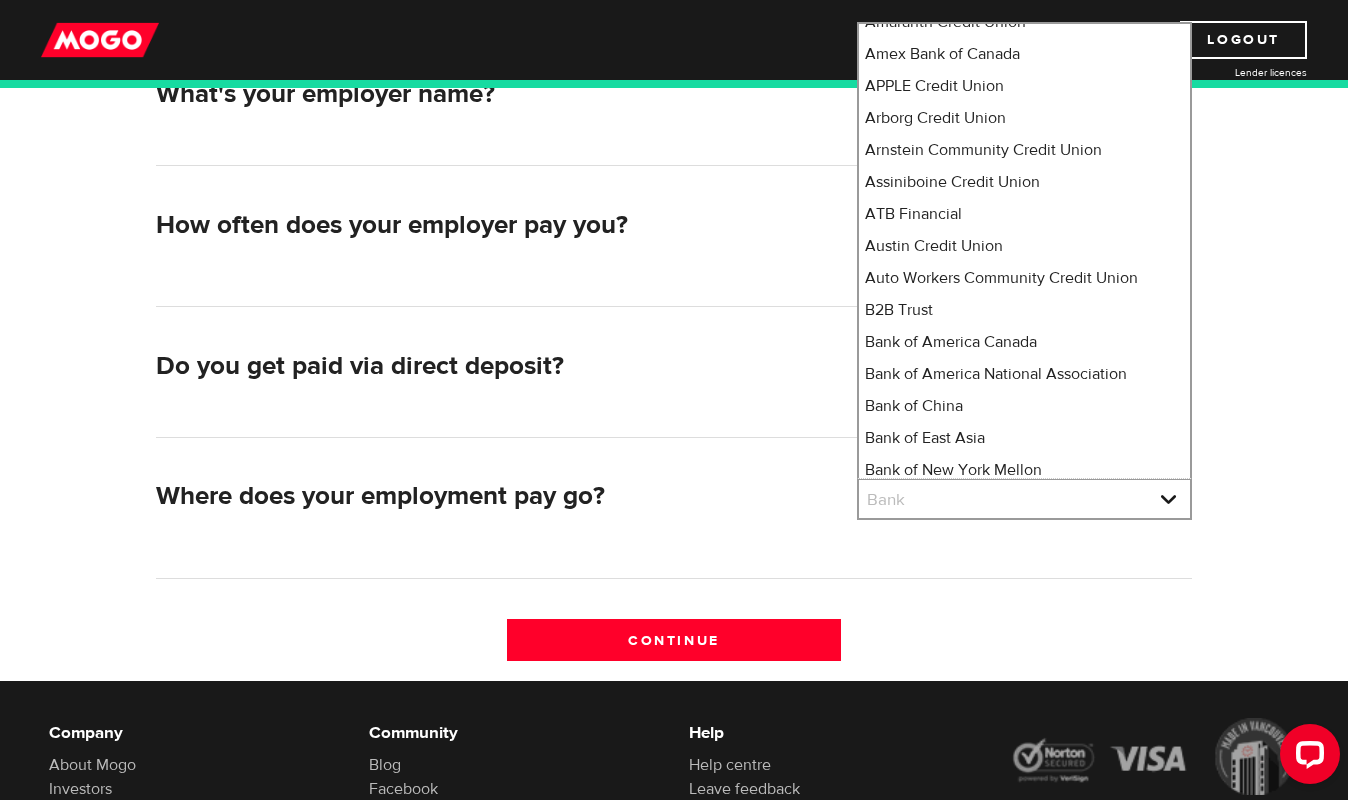 select on "34" 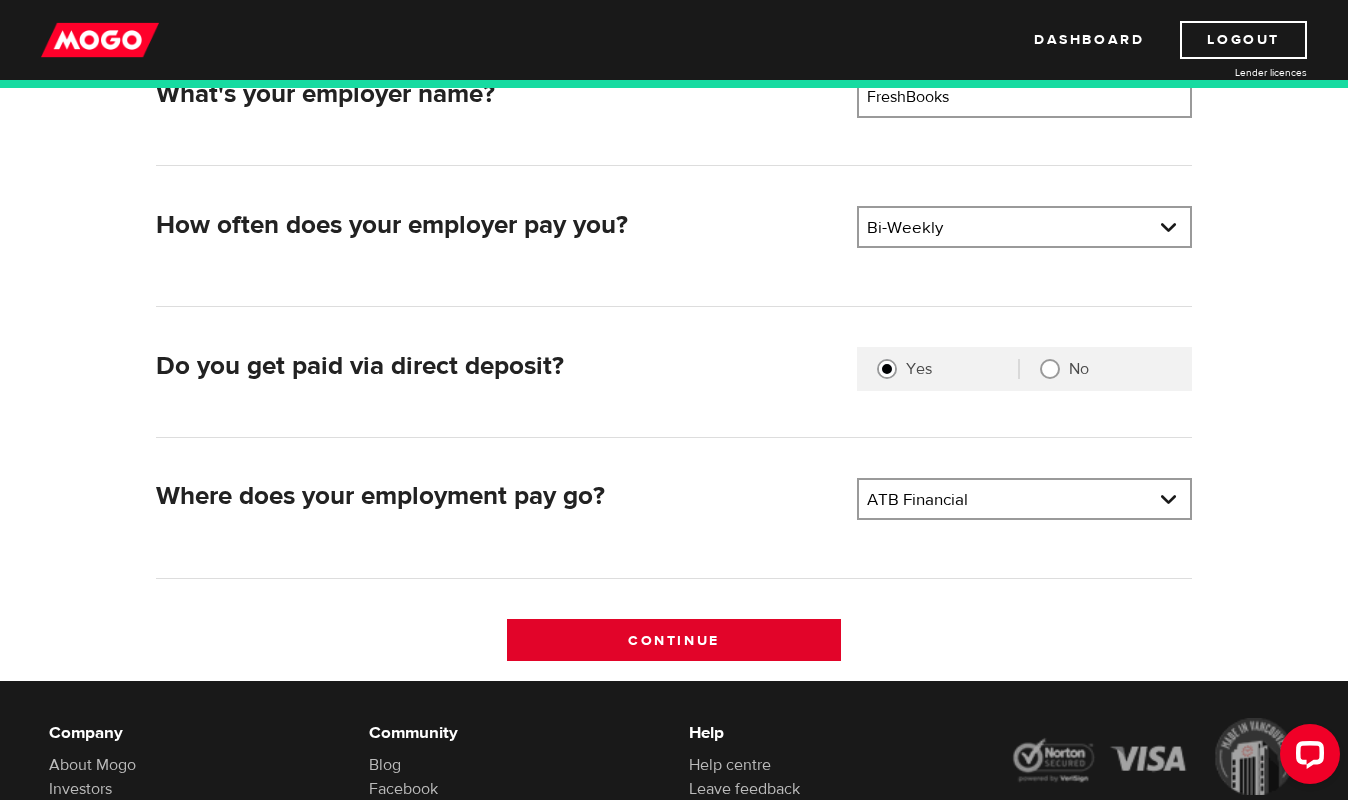 click on "Continue" at bounding box center [674, 640] 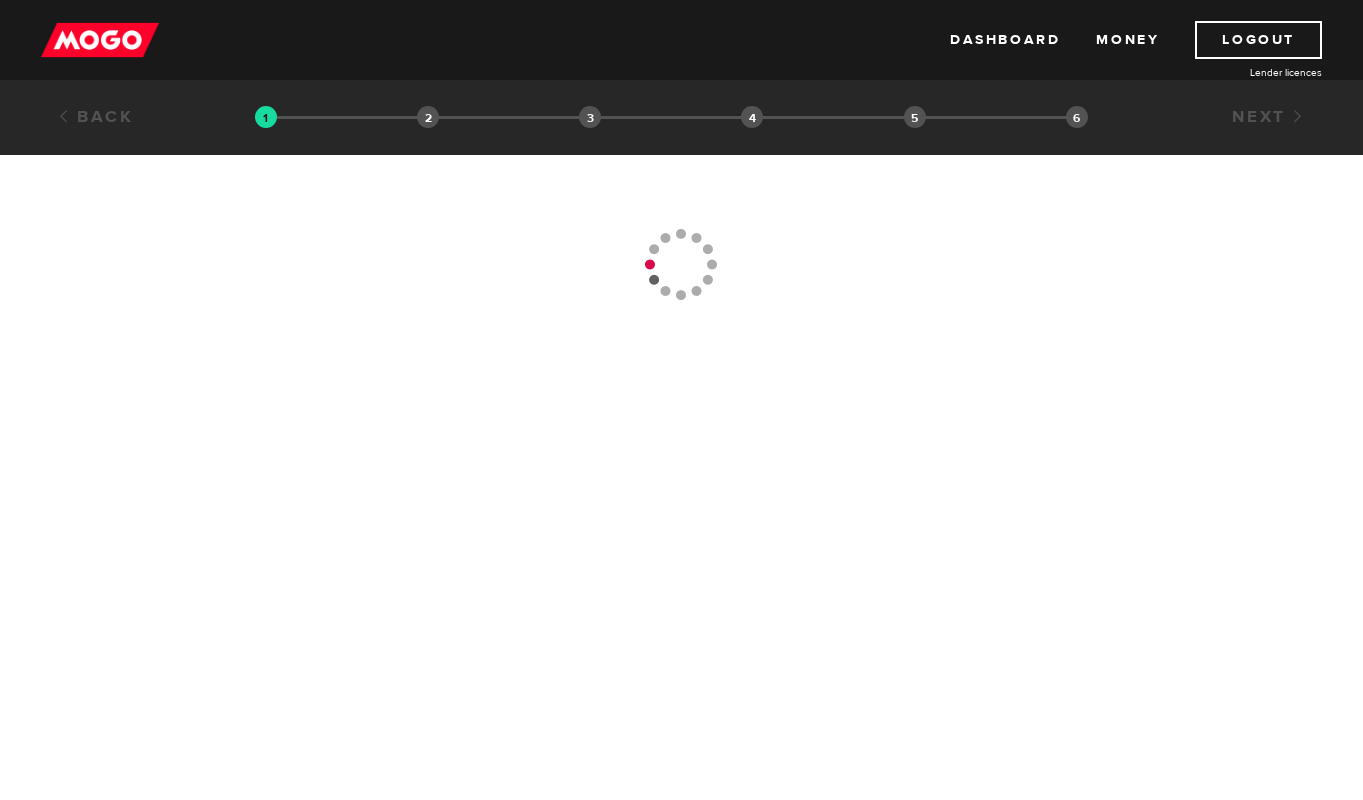 scroll, scrollTop: 0, scrollLeft: 0, axis: both 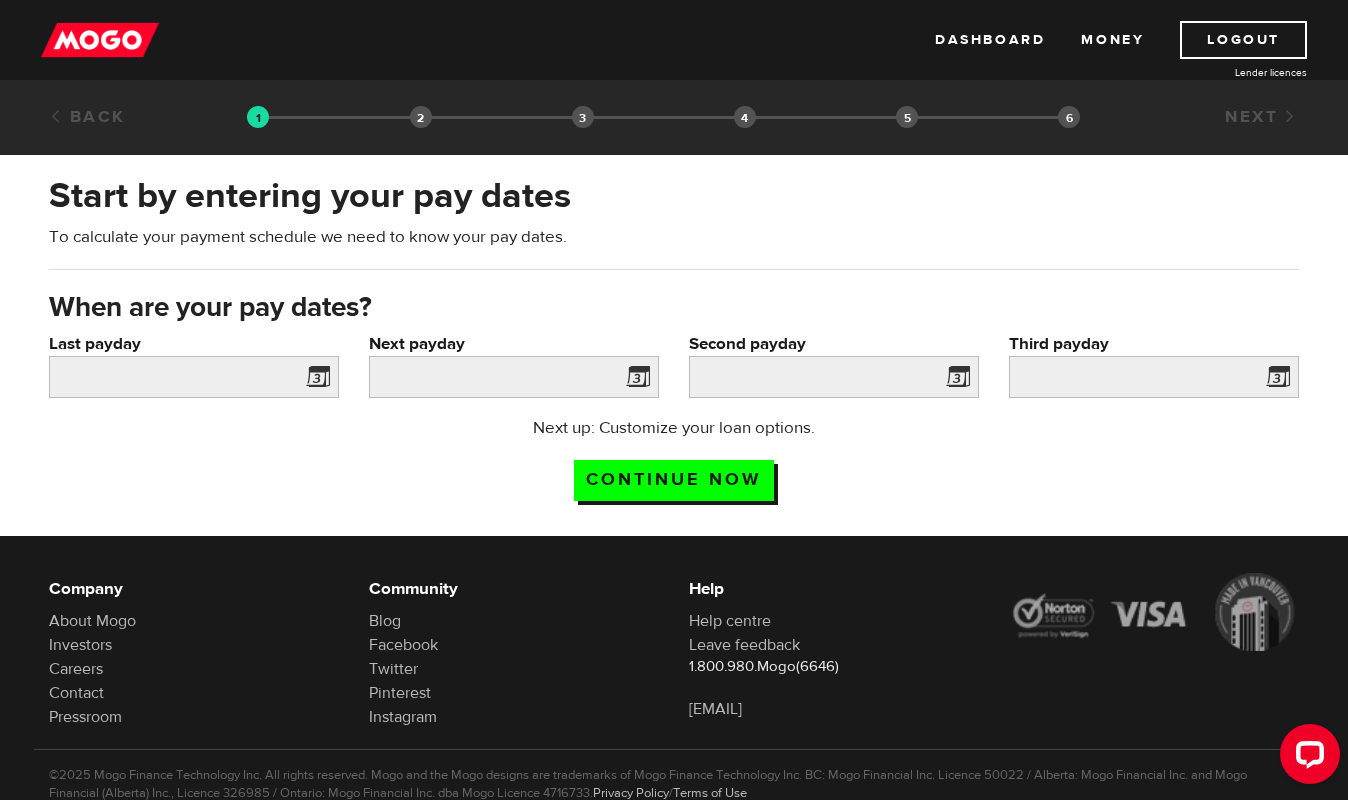 click at bounding box center [314, 380] 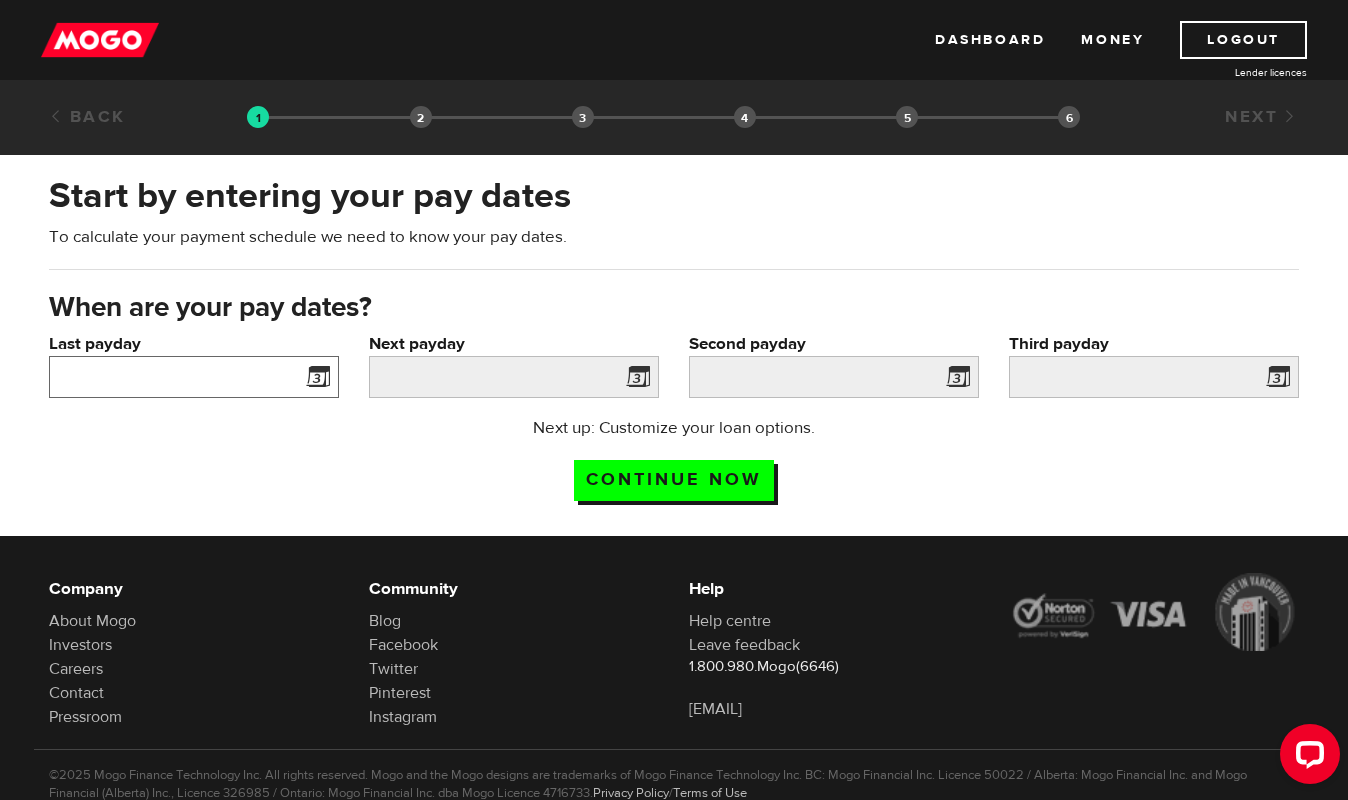 click on "Last payday" at bounding box center (194, 377) 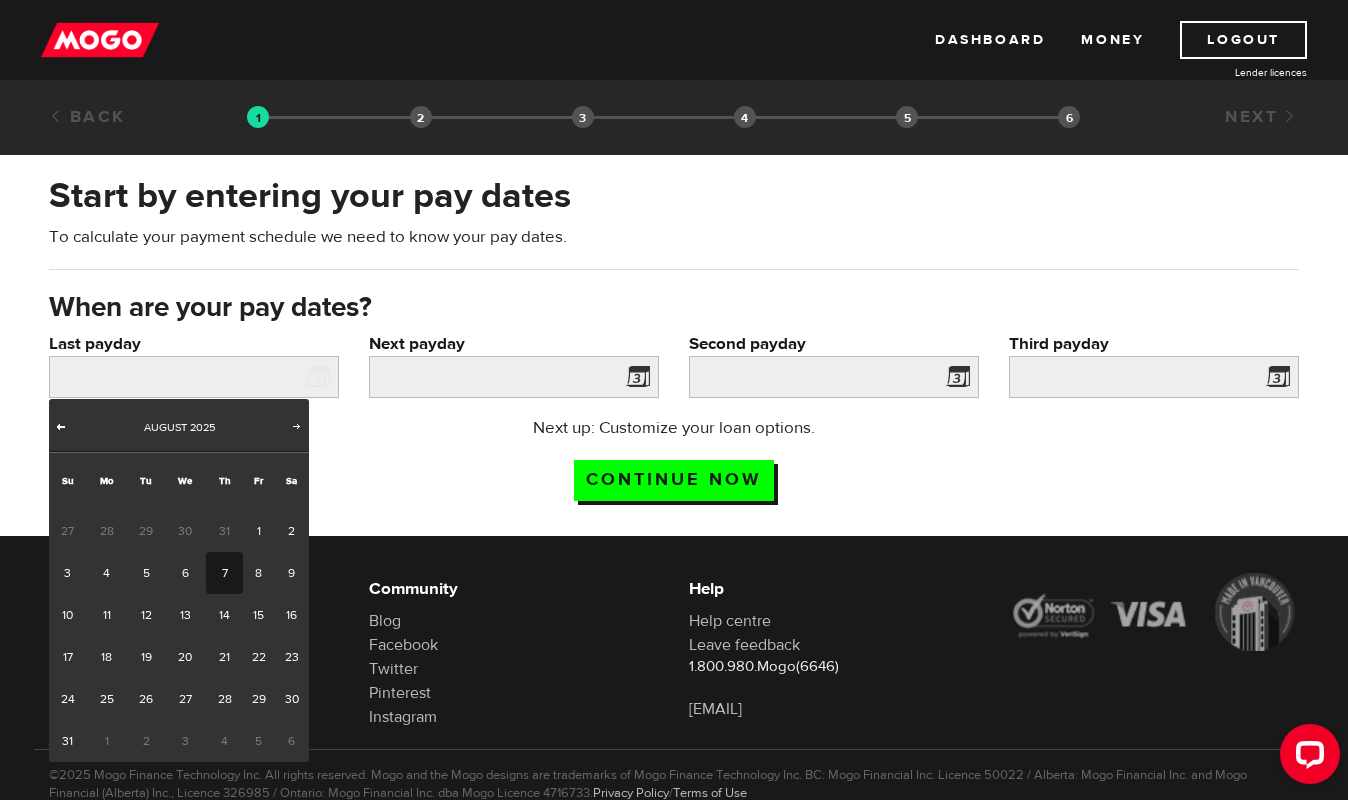 click on "Prev" at bounding box center (61, 426) 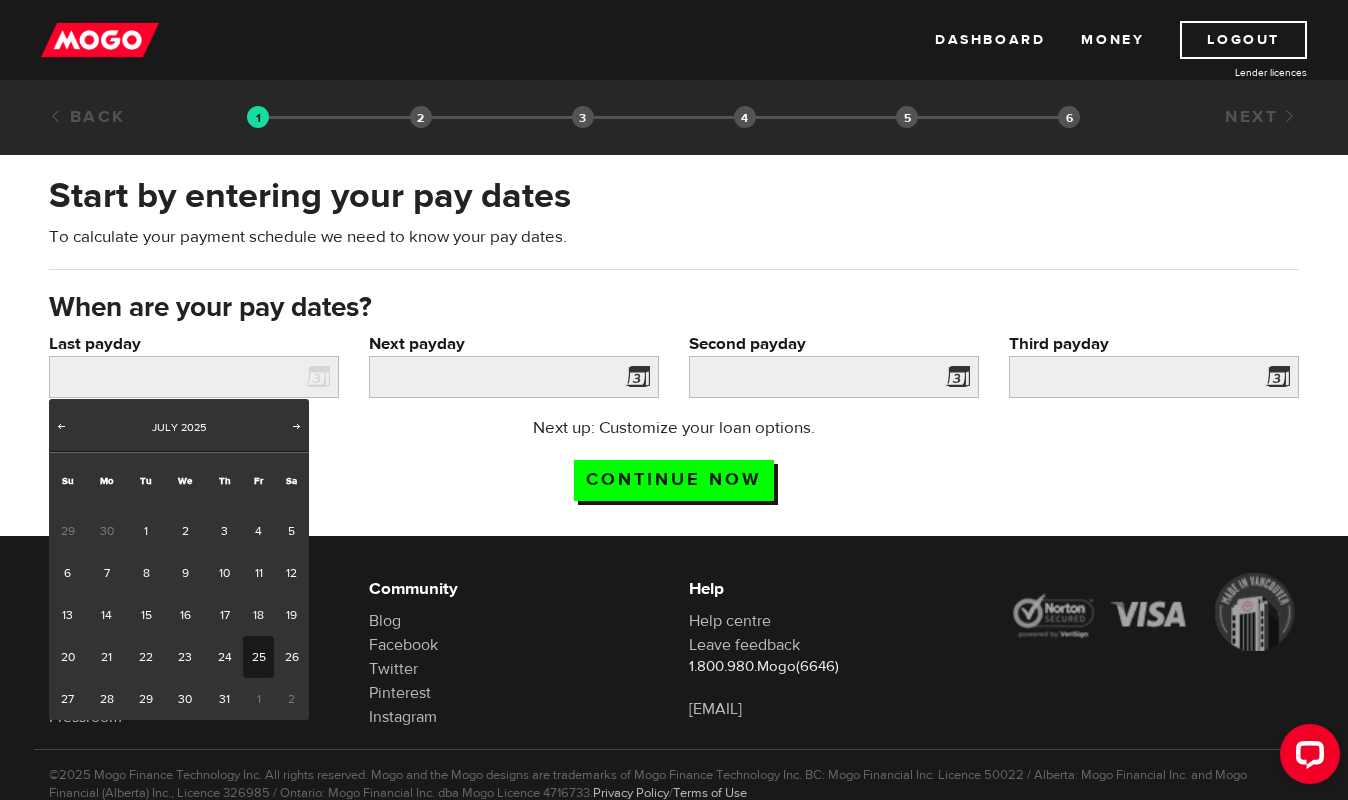 click on "25" at bounding box center [258, 657] 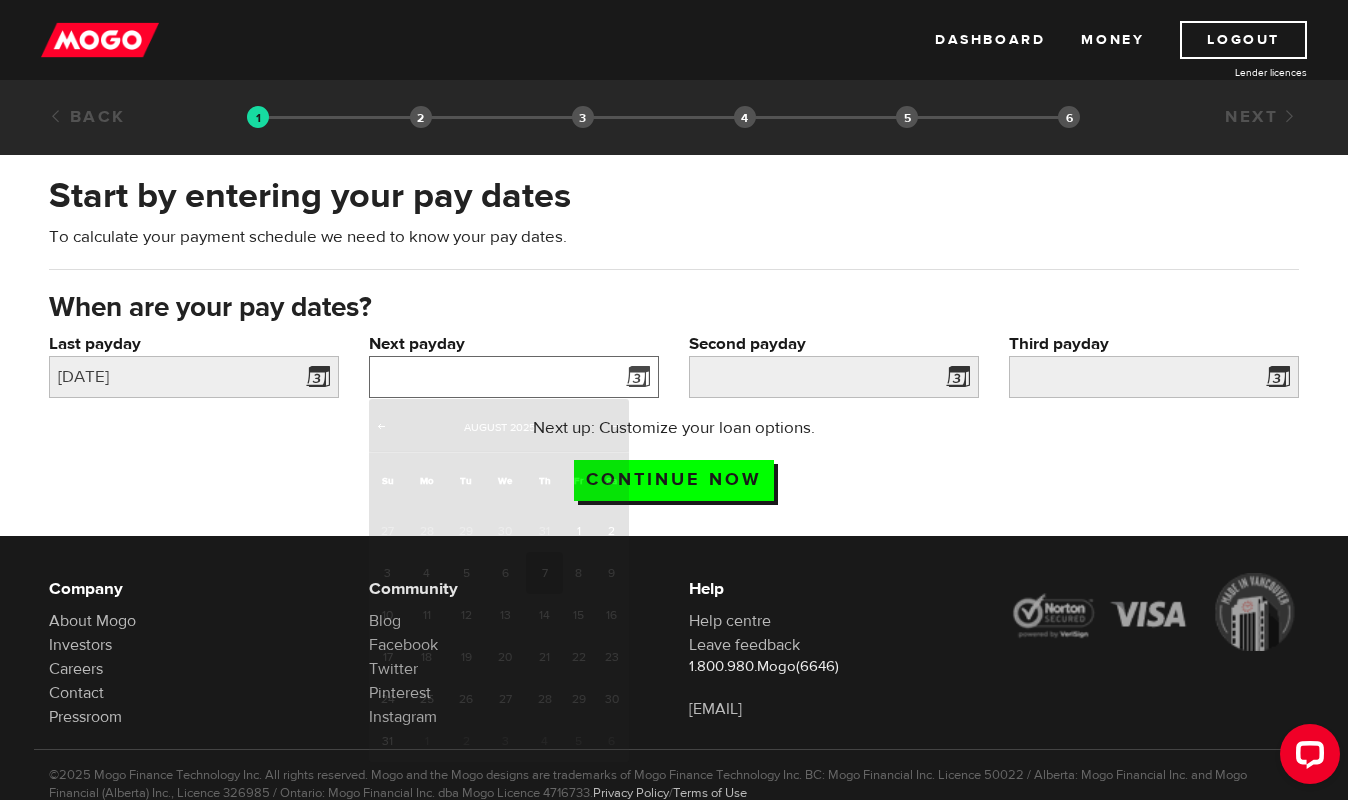 click on "Next payday" at bounding box center (514, 377) 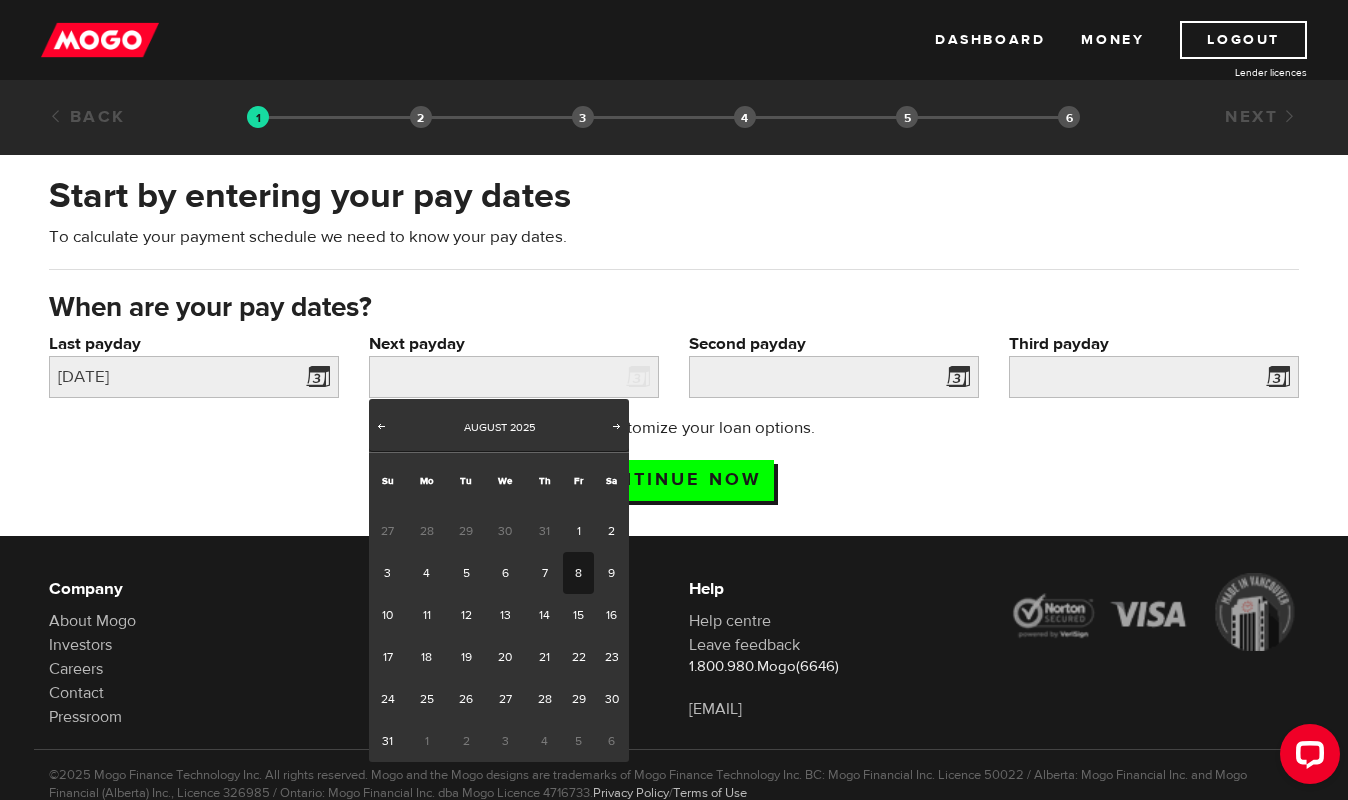 click on "8" at bounding box center (578, 573) 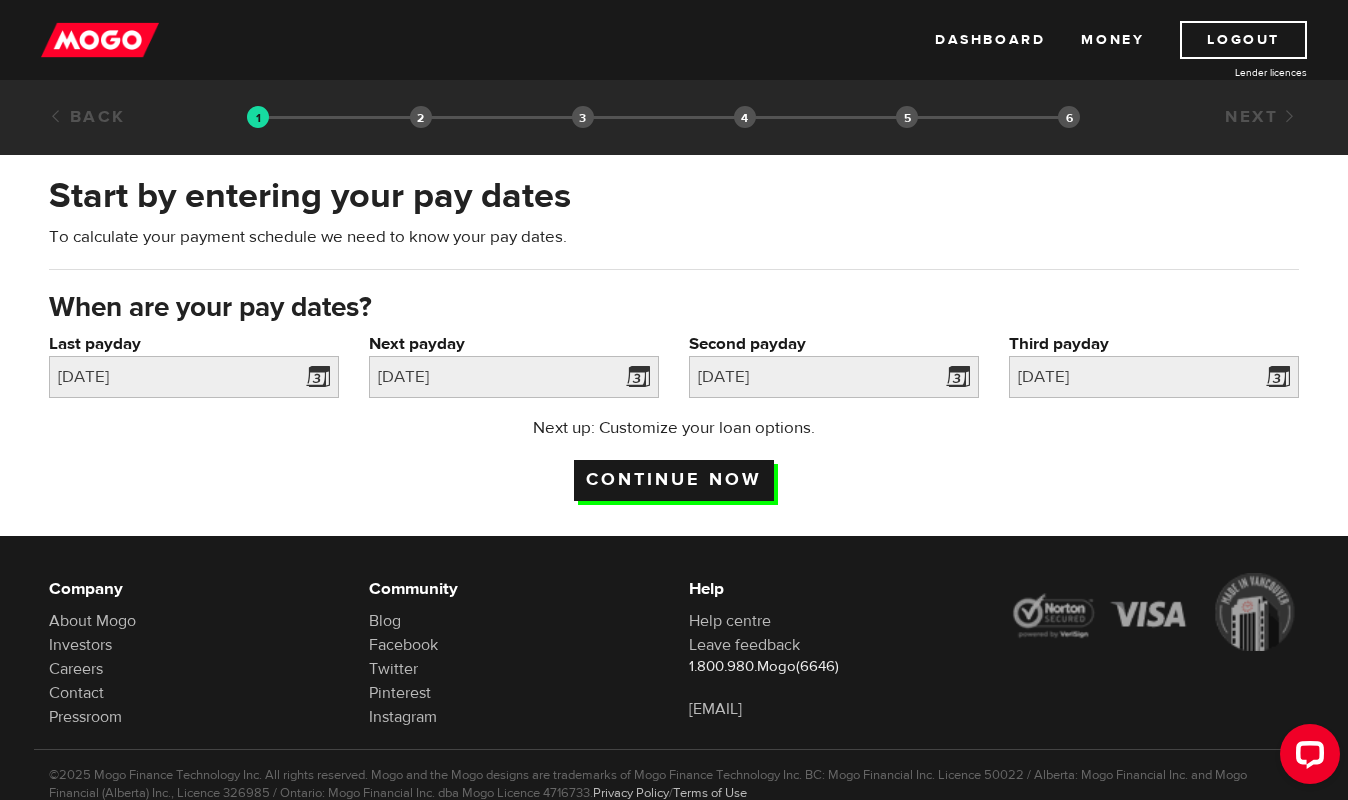 click on "Continue now" at bounding box center (674, 480) 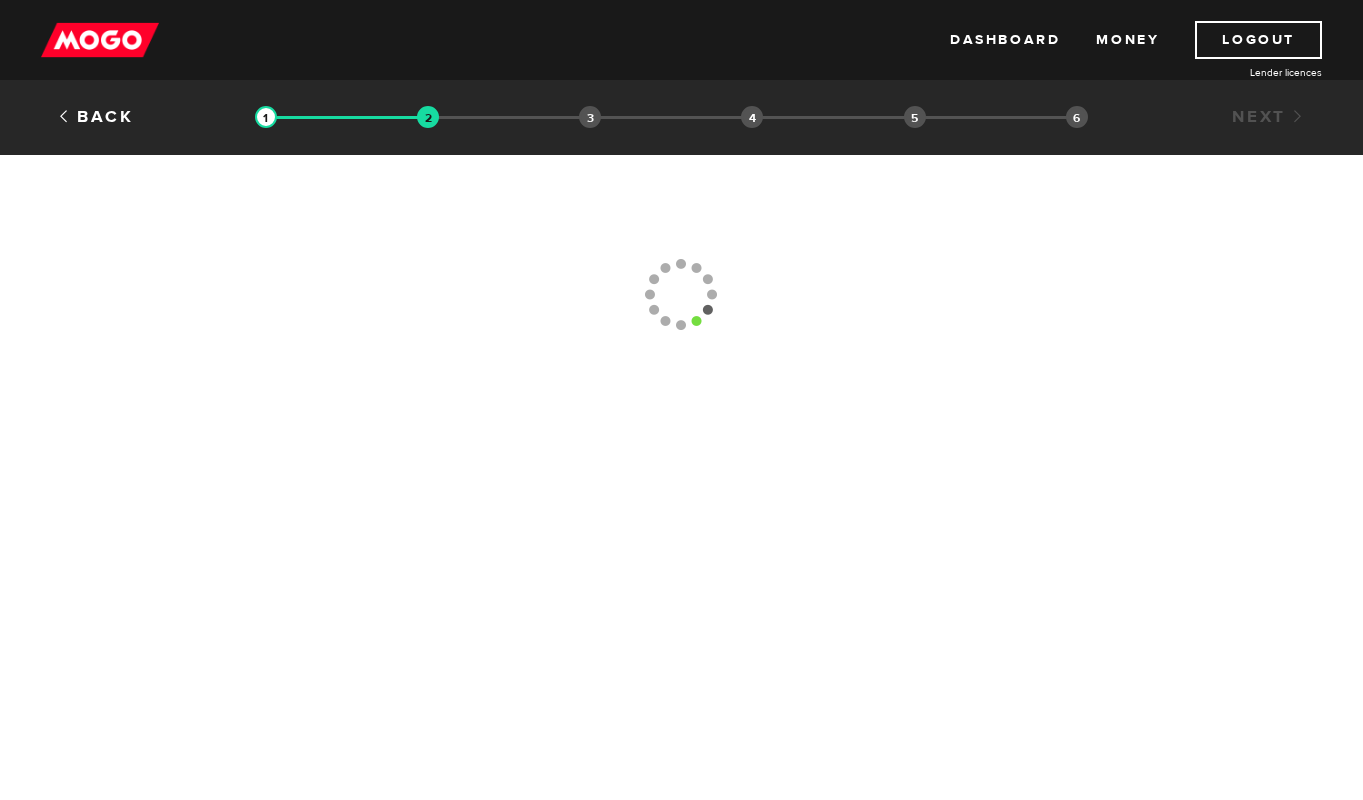 scroll, scrollTop: 0, scrollLeft: 0, axis: both 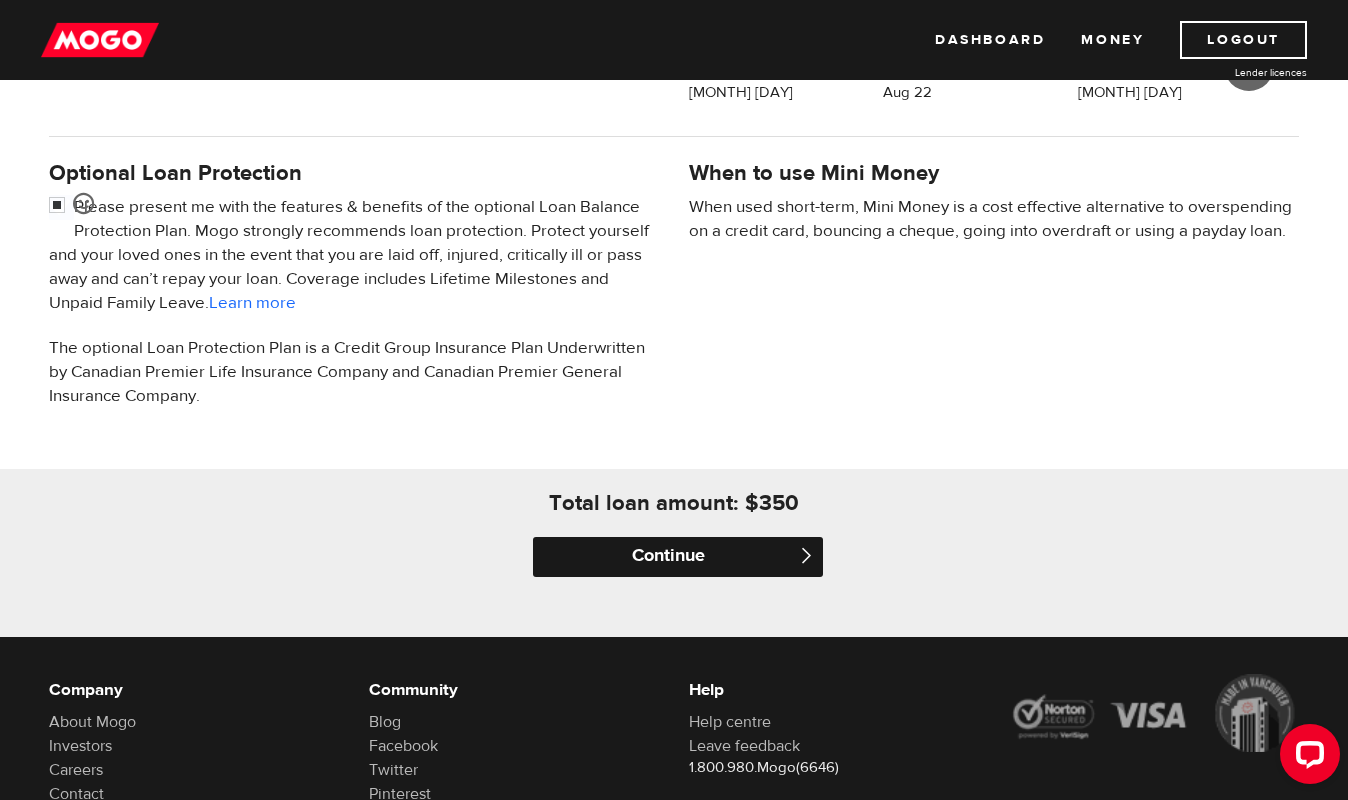 click on "Continue" at bounding box center (678, 557) 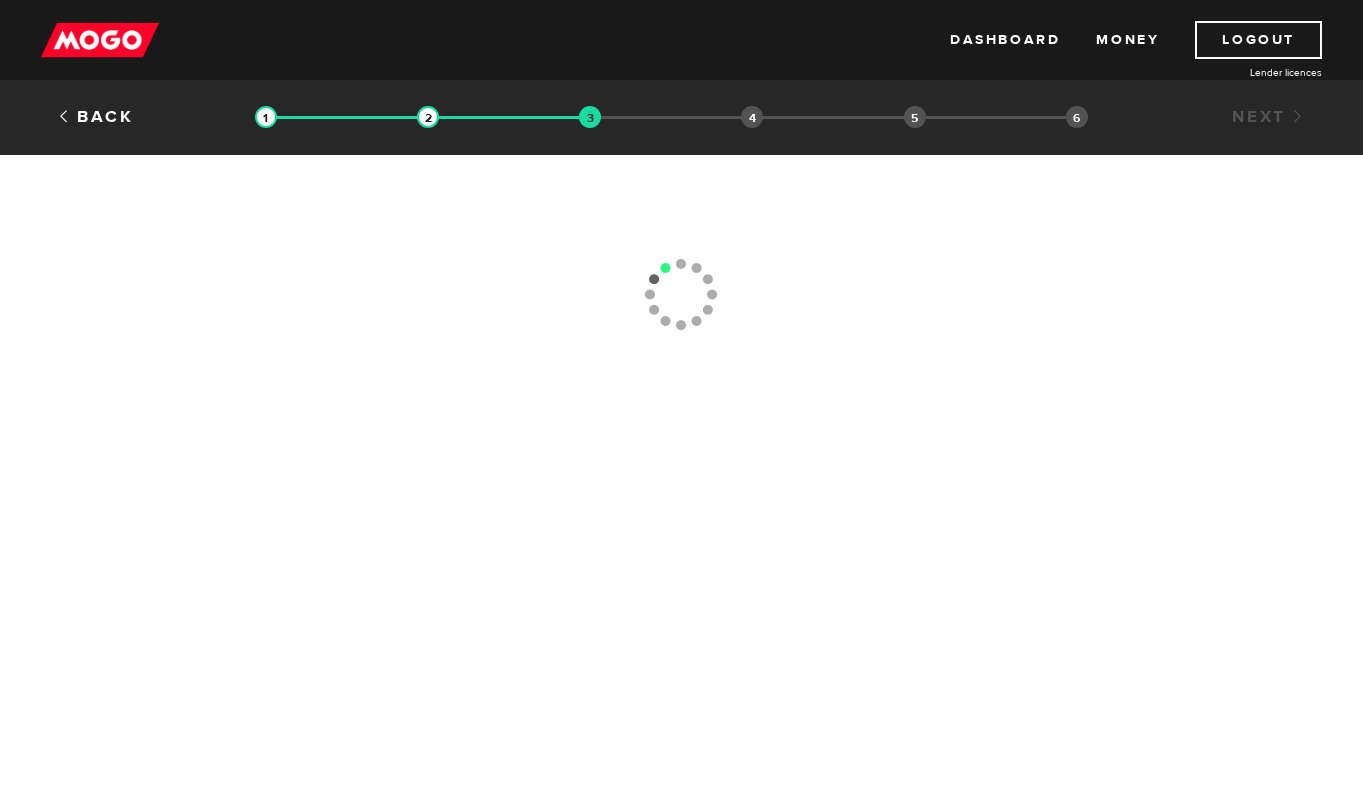 scroll, scrollTop: 0, scrollLeft: 0, axis: both 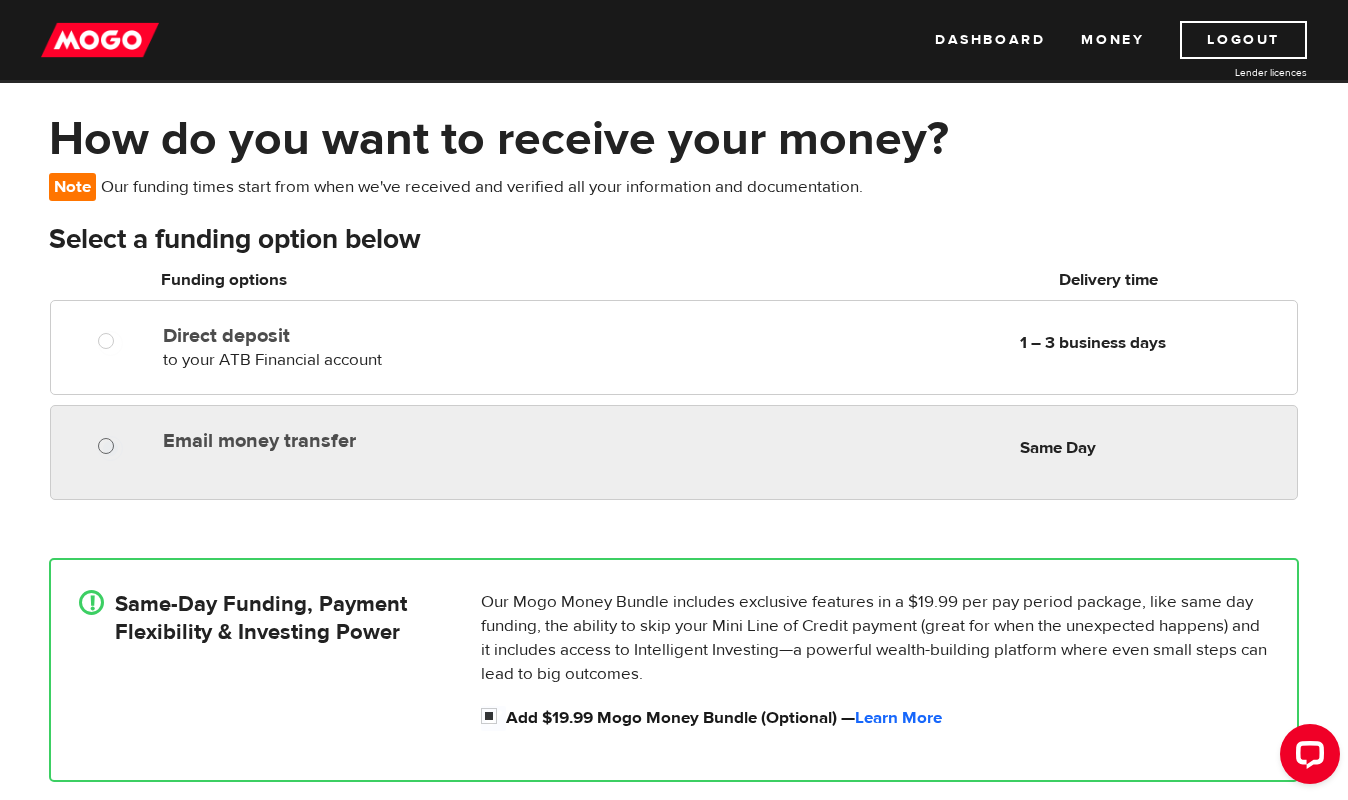 radio on "true" 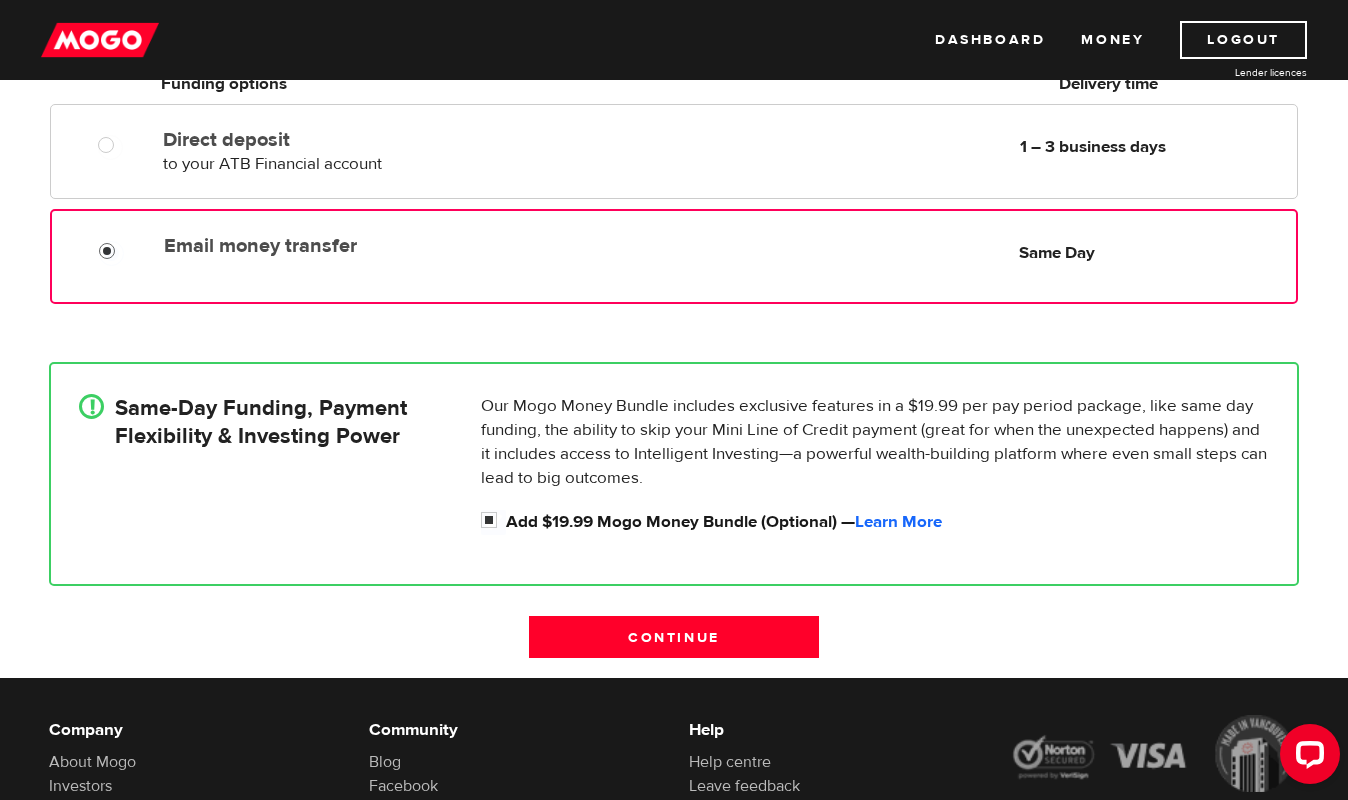 scroll, scrollTop: 269, scrollLeft: 0, axis: vertical 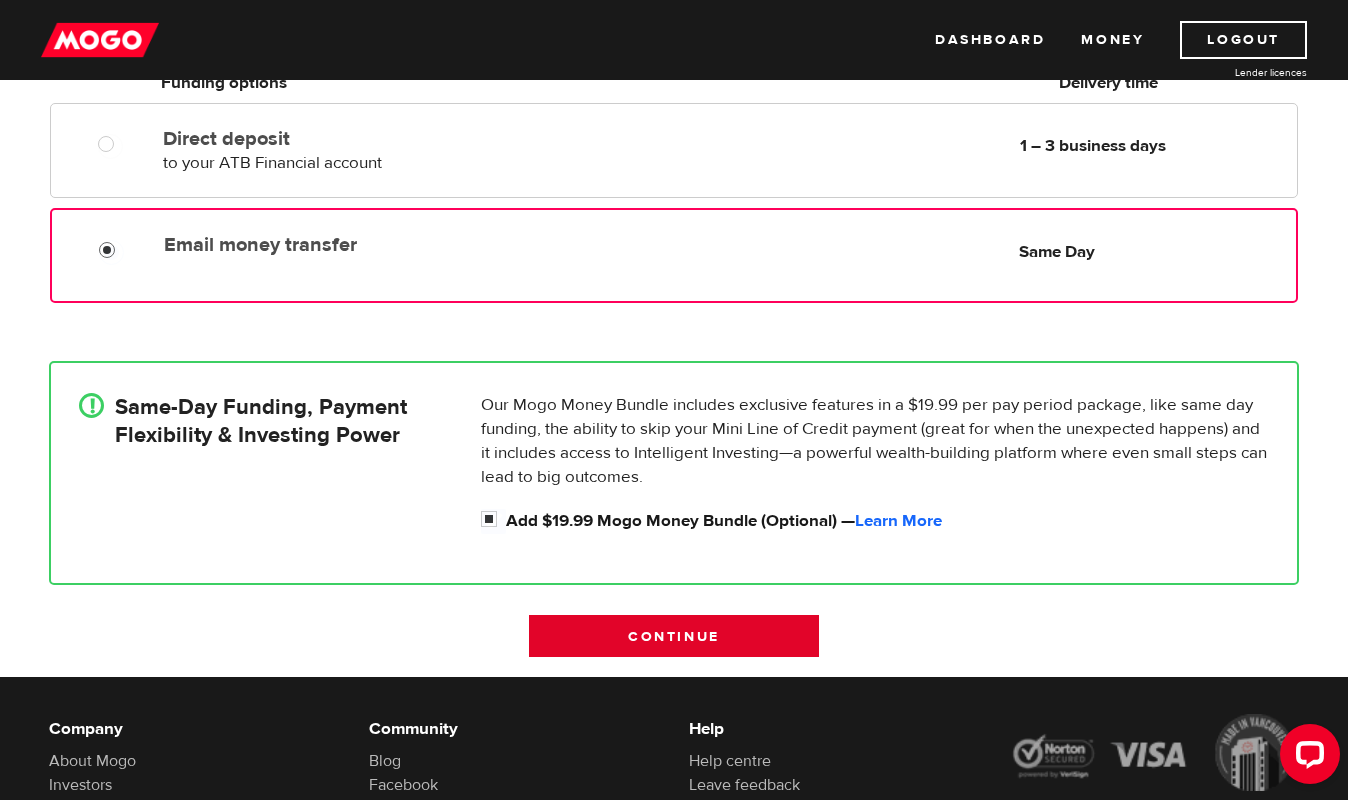 click on "Continue" at bounding box center (674, 636) 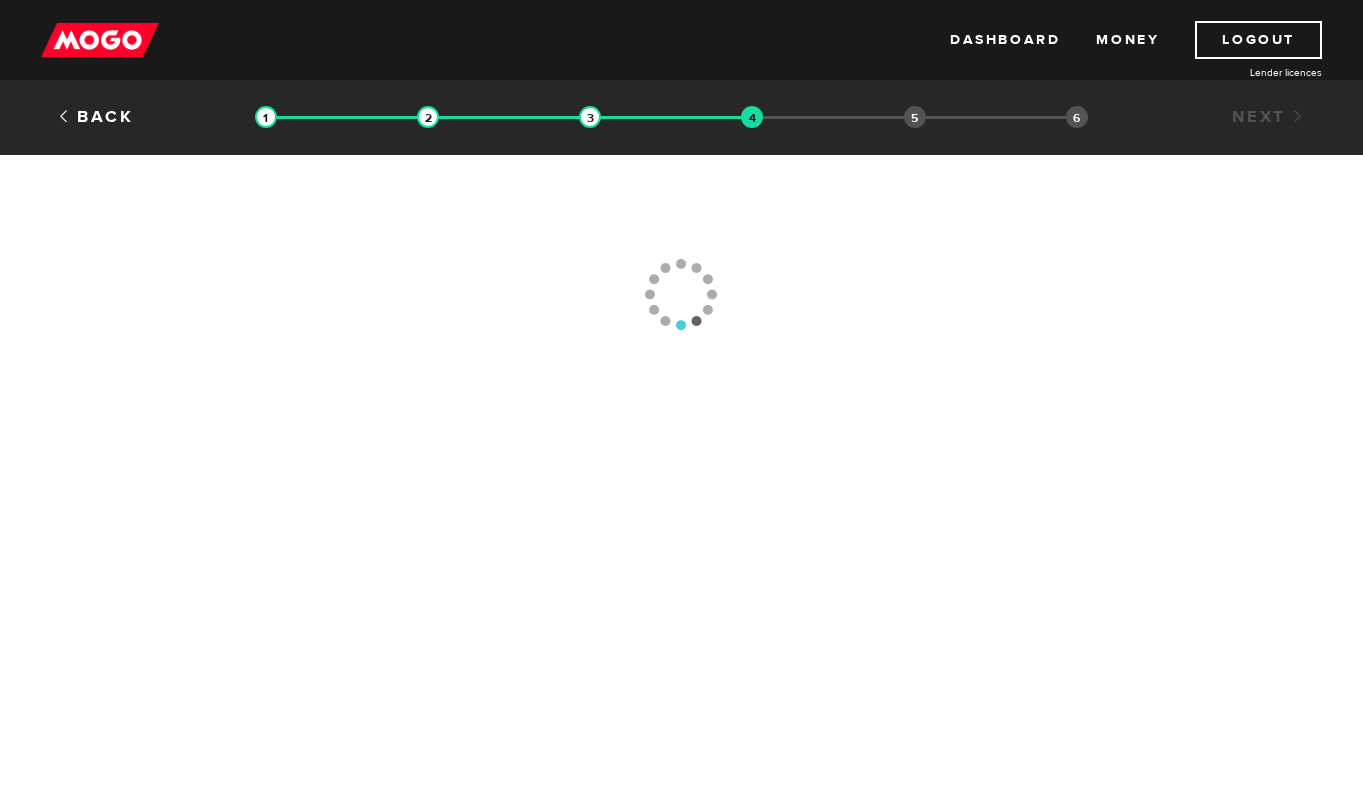 scroll, scrollTop: 0, scrollLeft: 0, axis: both 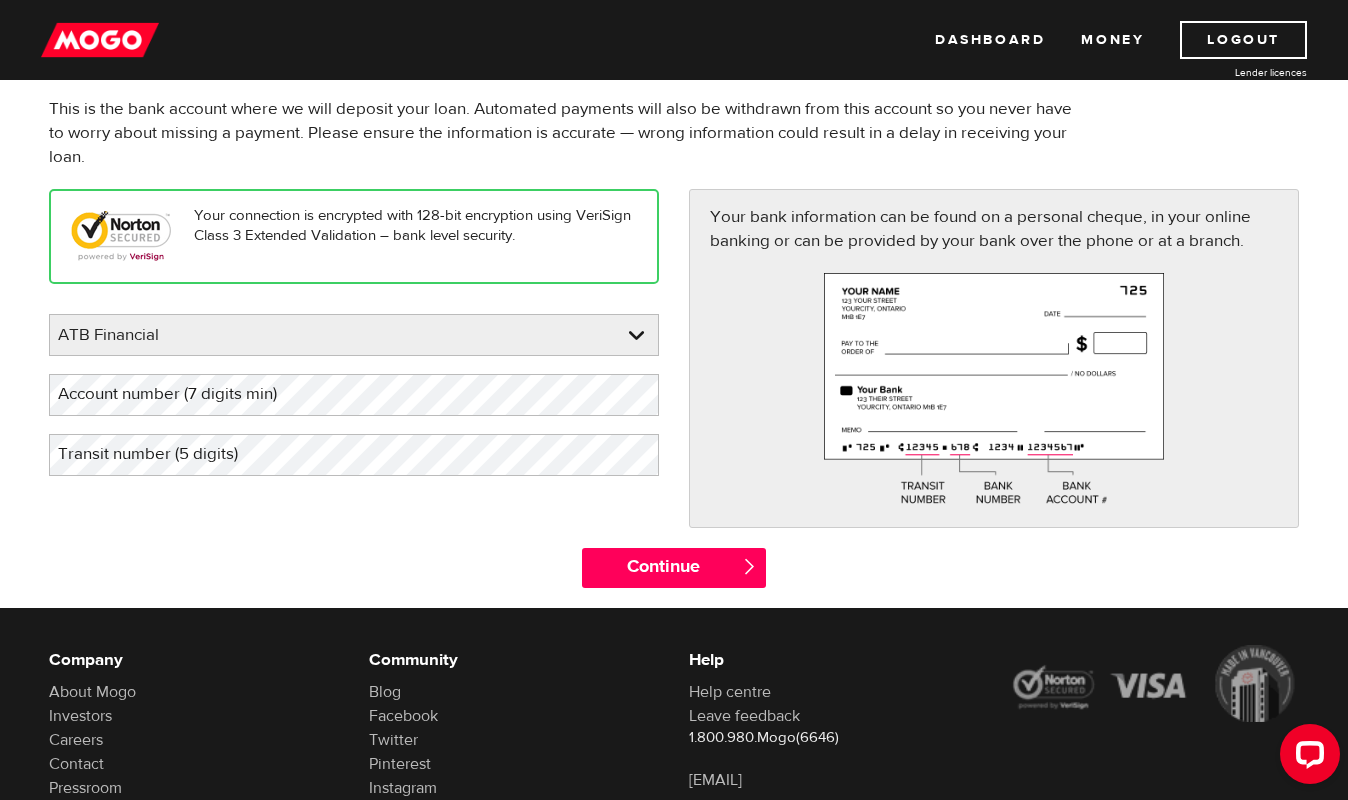 click on "Account number (7 digits min)" at bounding box center [183, 394] 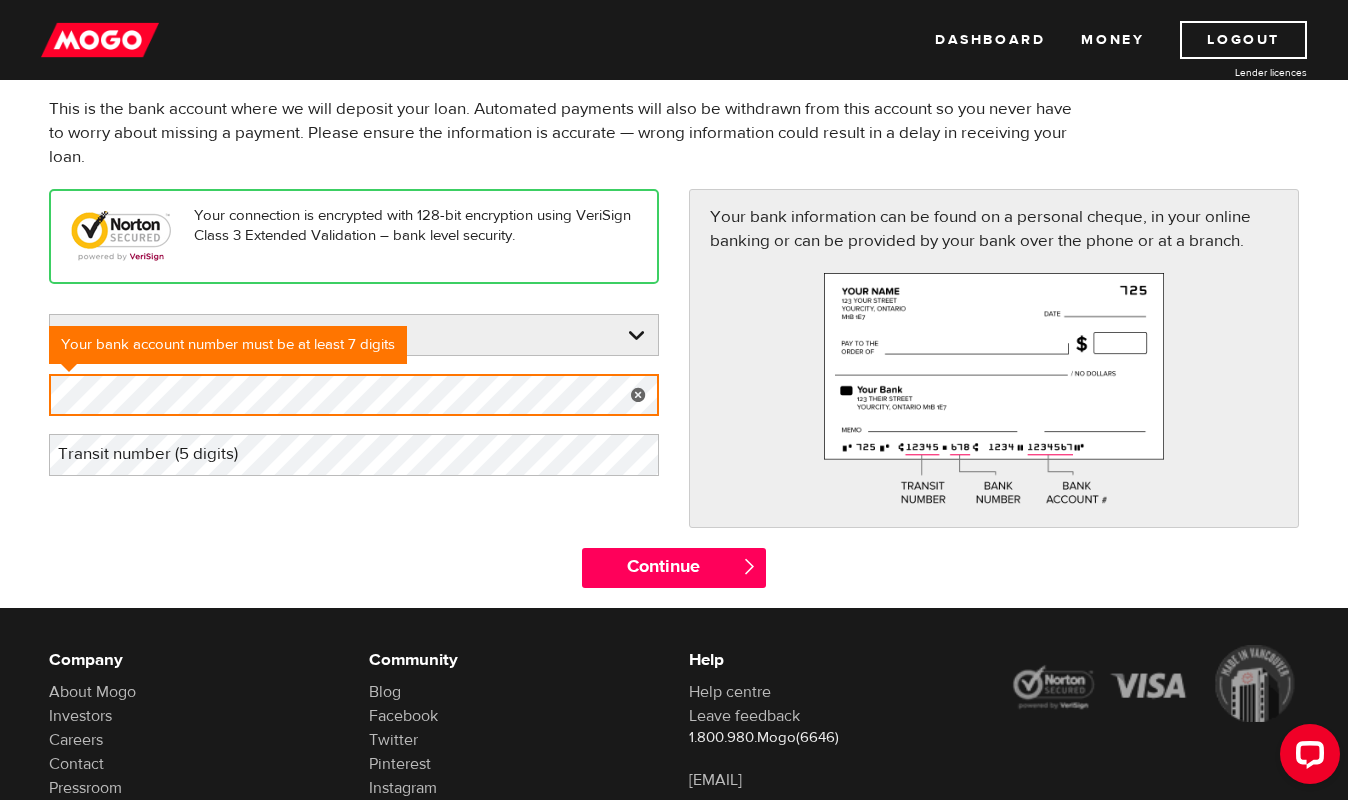 click on "Transit number (5 digits)" at bounding box center [164, 454] 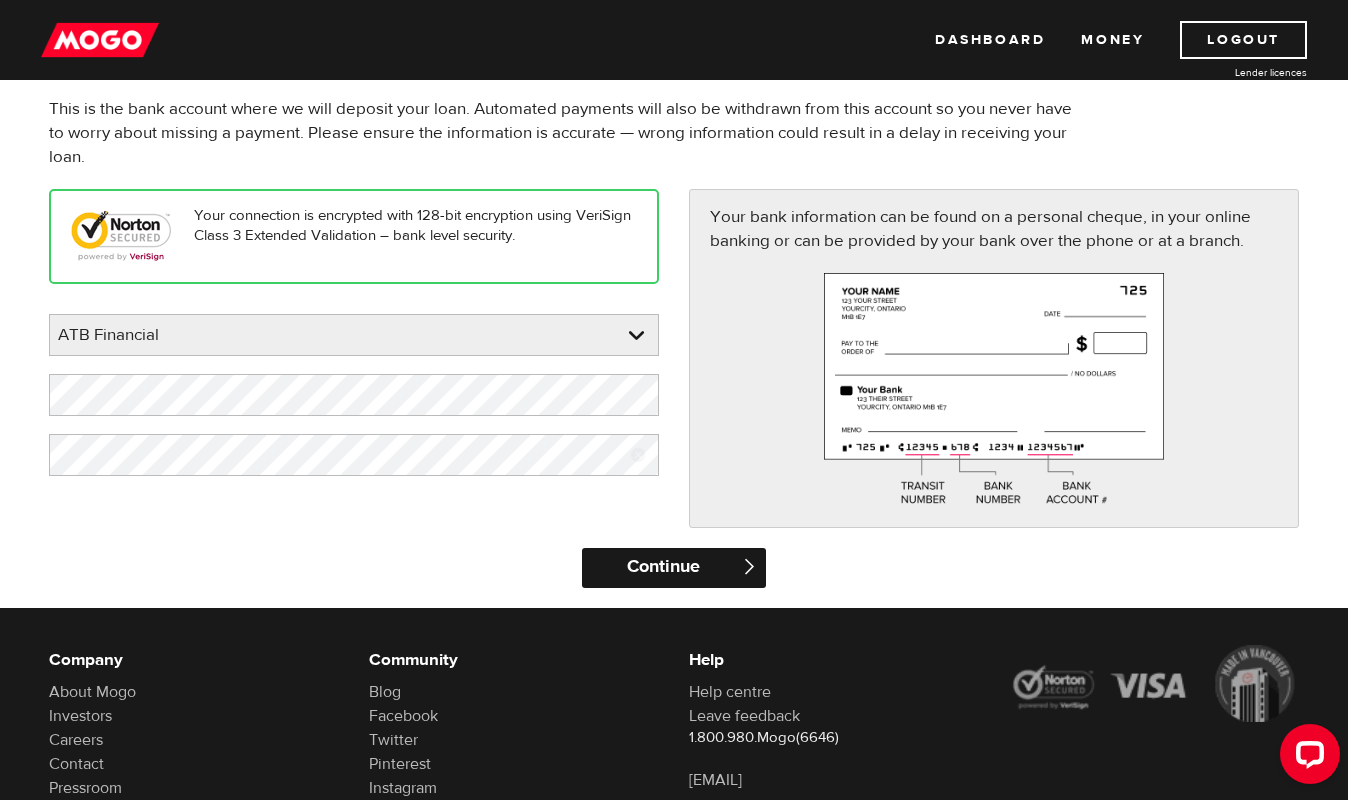 click on "Continue" at bounding box center [673, 568] 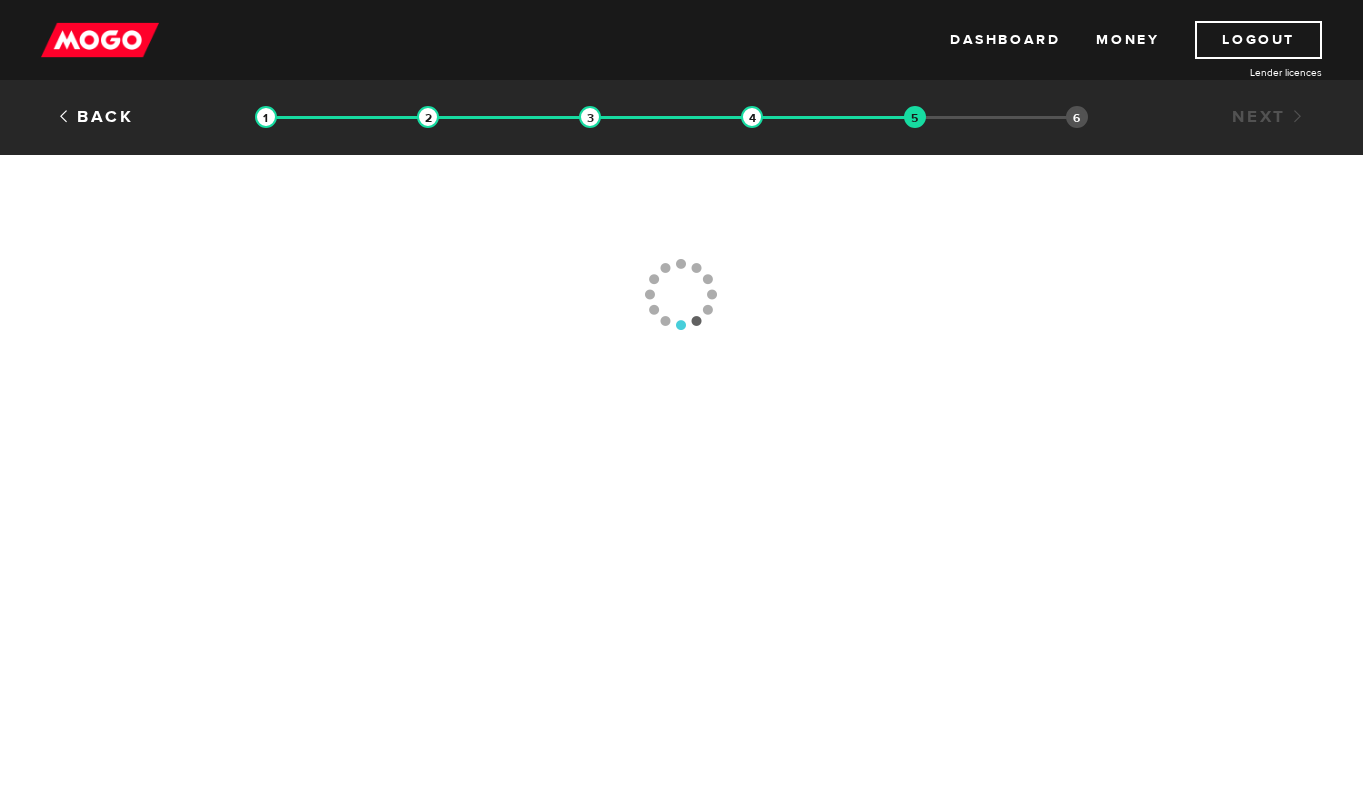 scroll, scrollTop: 0, scrollLeft: 0, axis: both 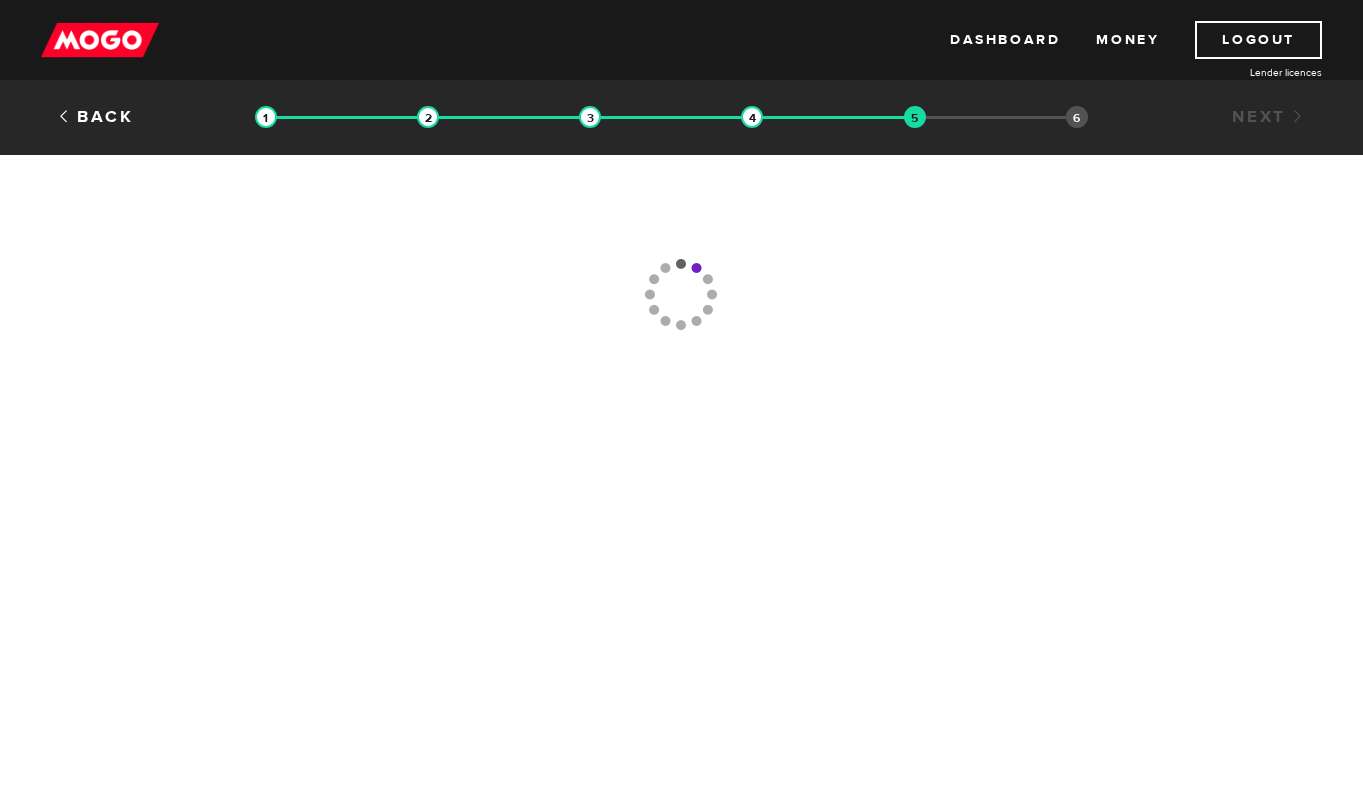 type 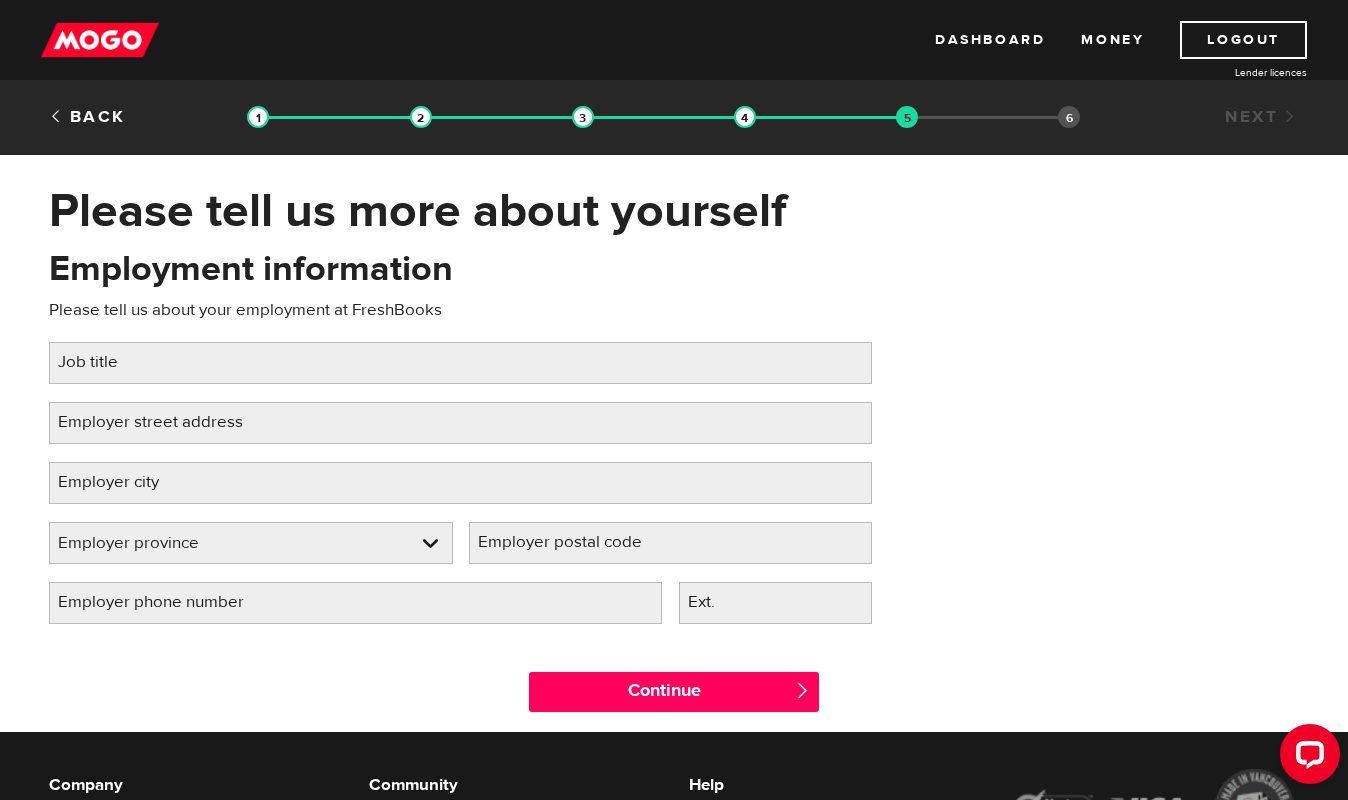 scroll, scrollTop: 0, scrollLeft: 0, axis: both 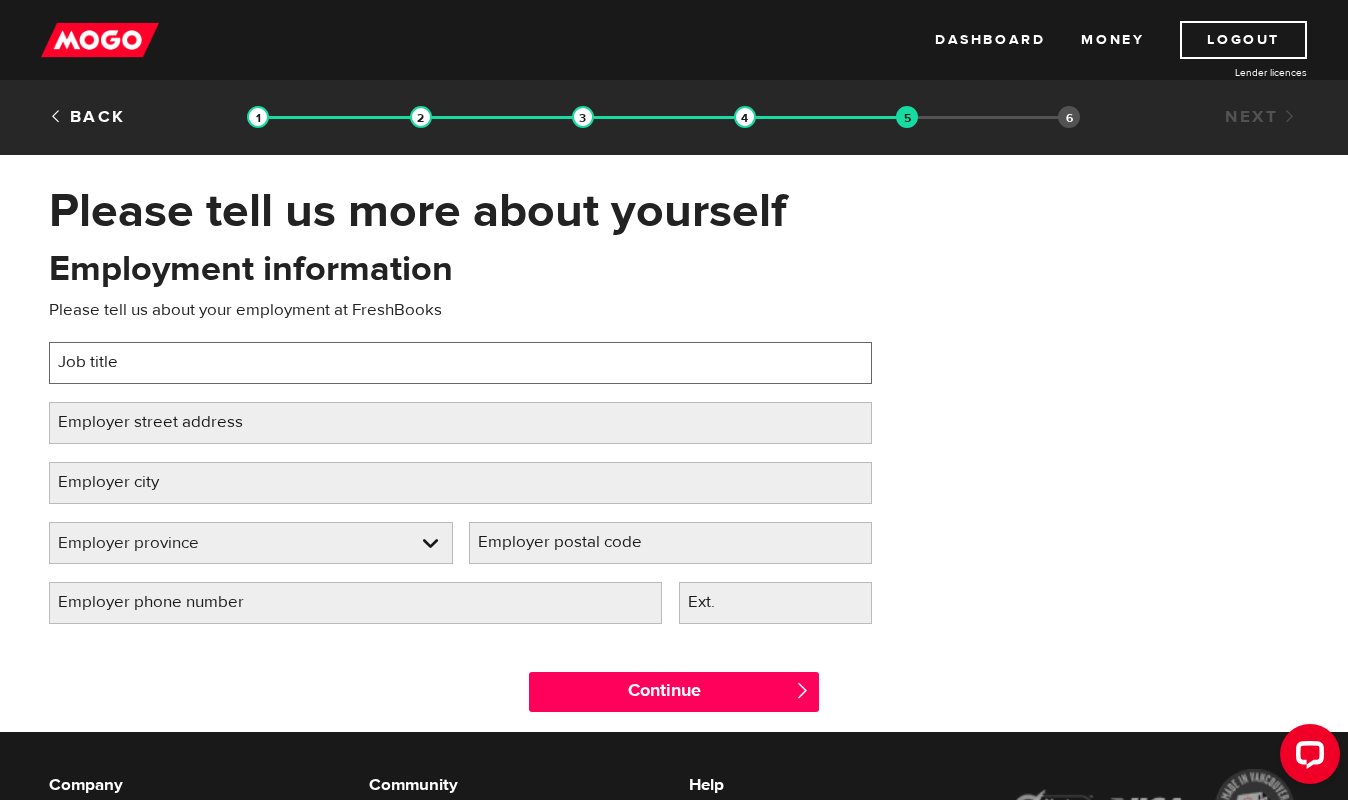 click on "Job title" at bounding box center (460, 363) 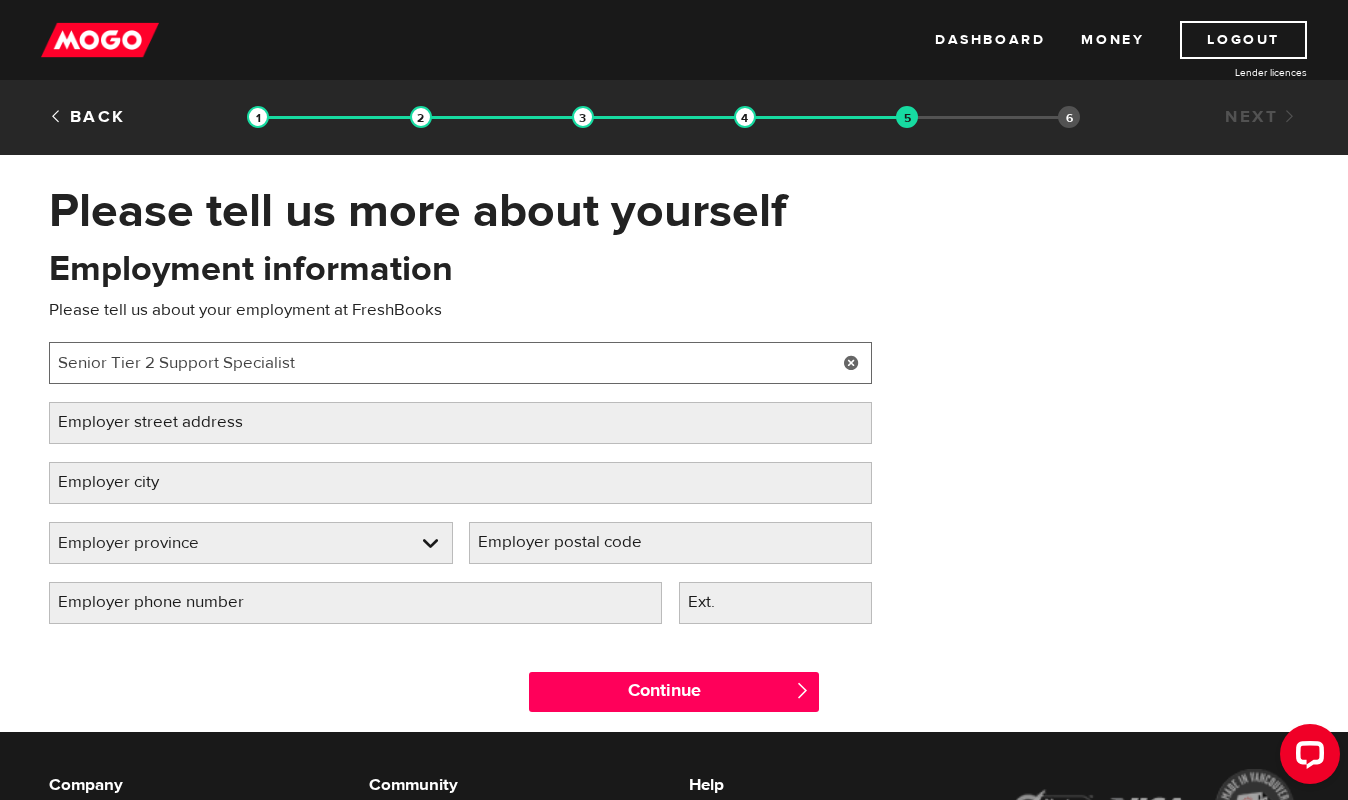 type on "Senior Tier 2 Support Specialist" 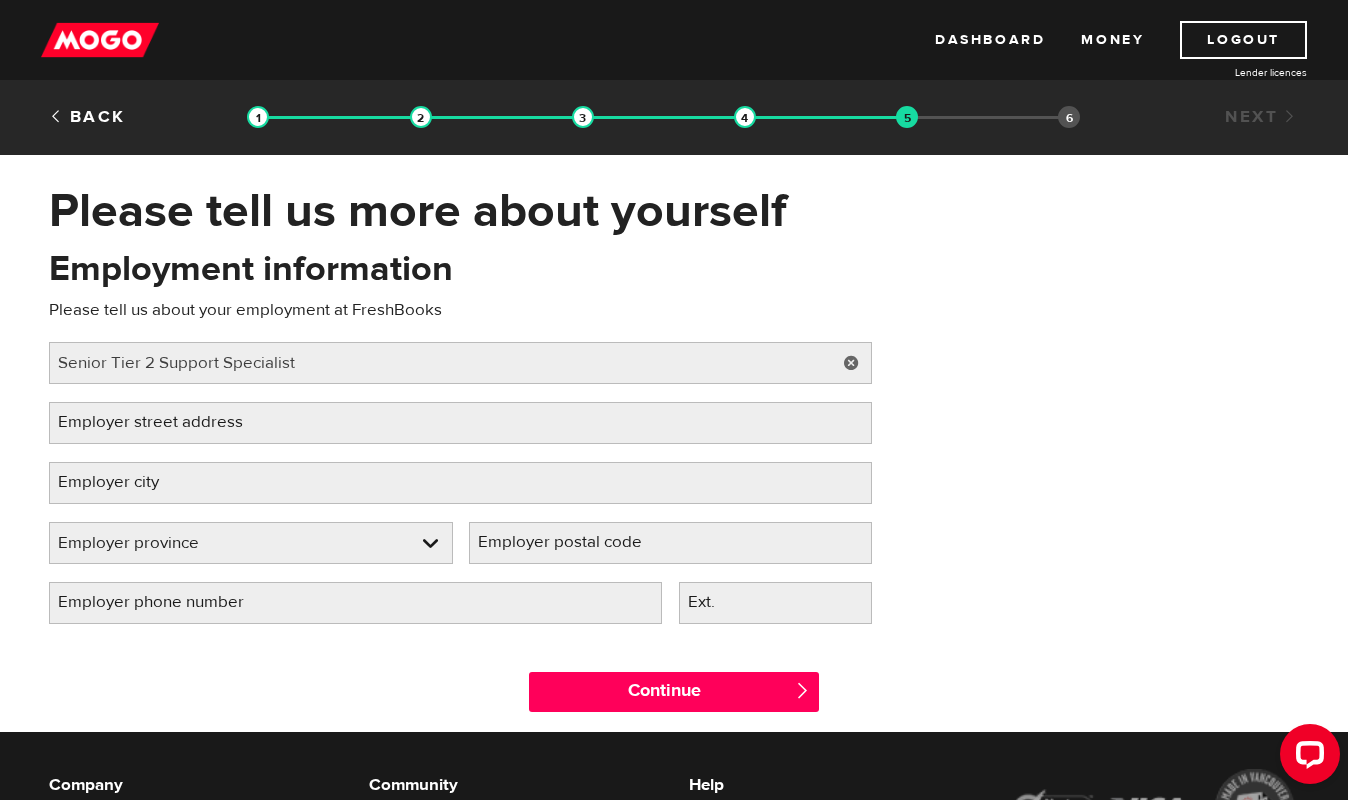 click on "Employer street address" at bounding box center [166, 422] 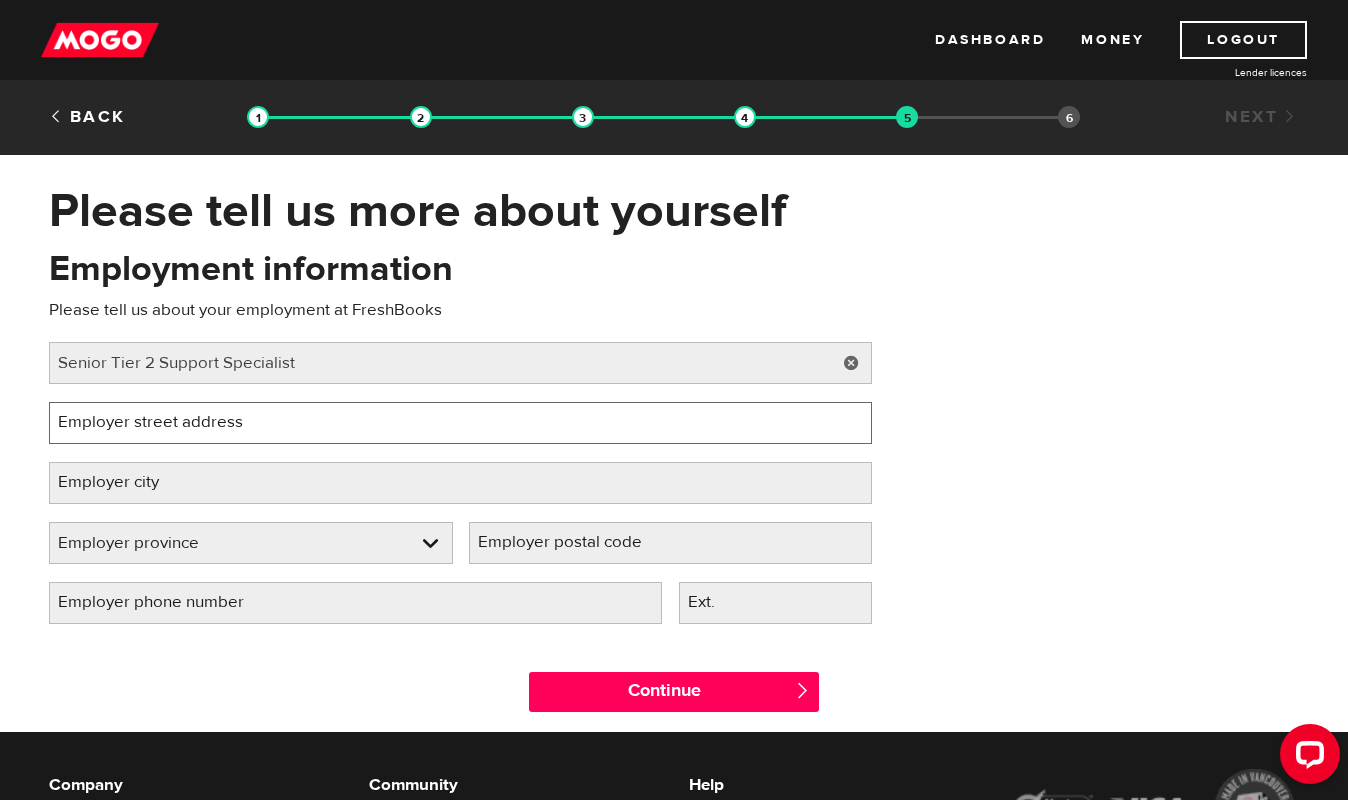 click on "Employer street address" at bounding box center [460, 423] 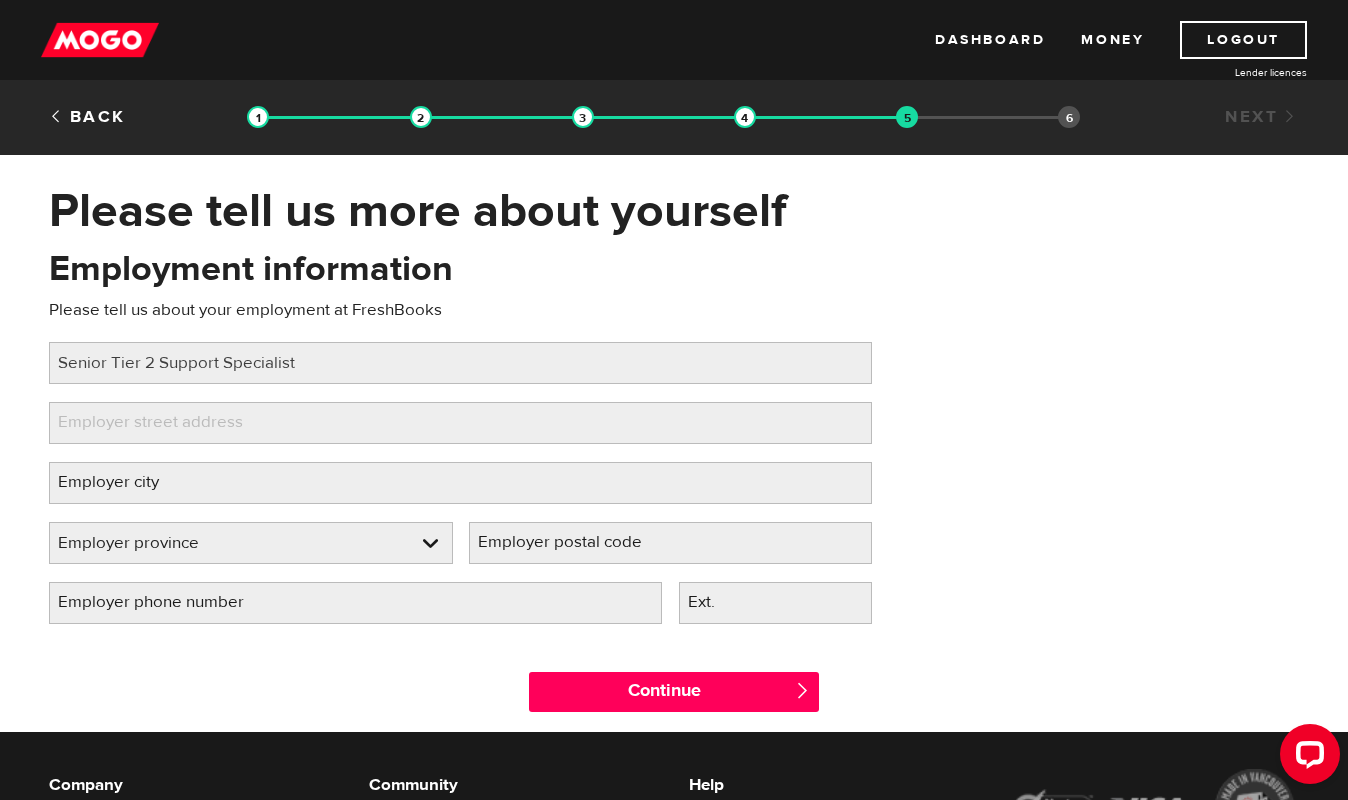 click on "Employer city" at bounding box center (124, 482) 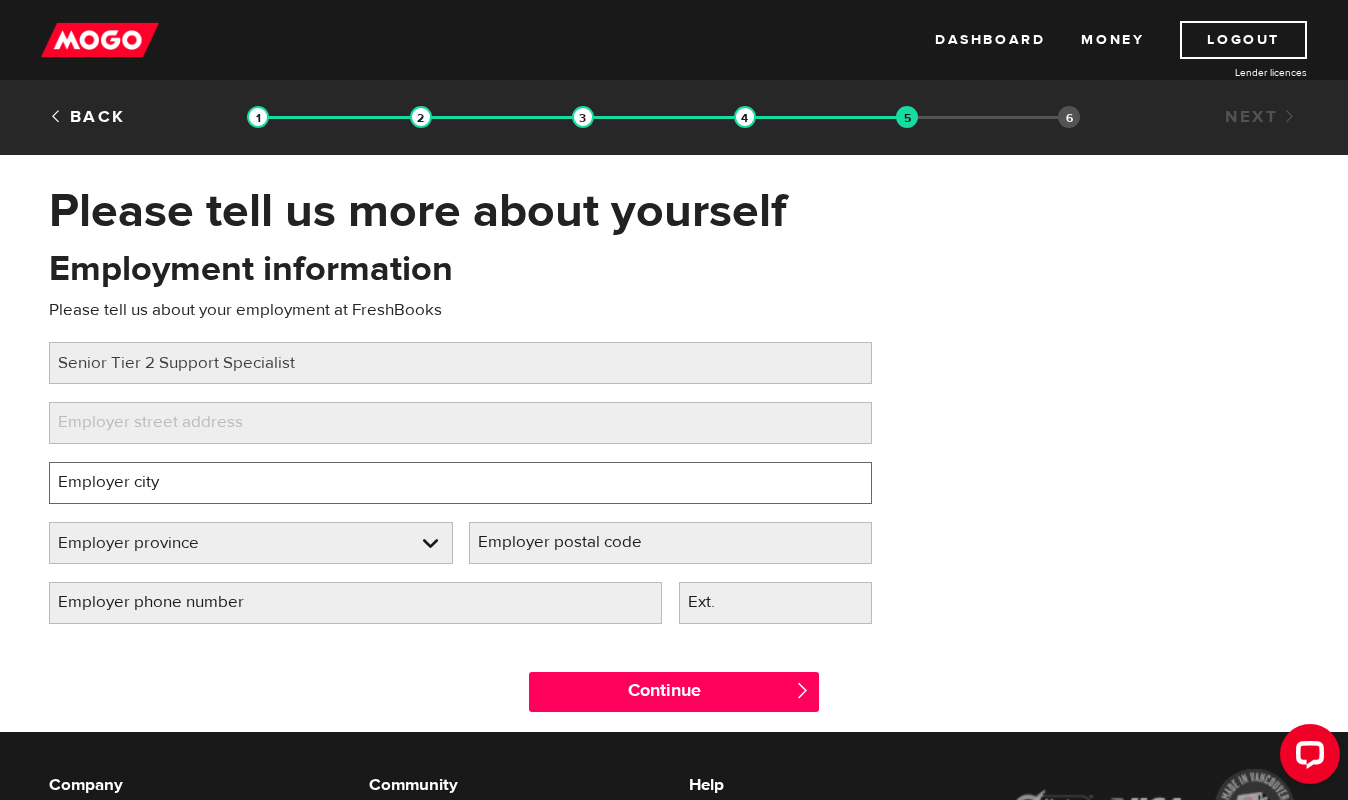 click on "Employer city" at bounding box center [460, 483] 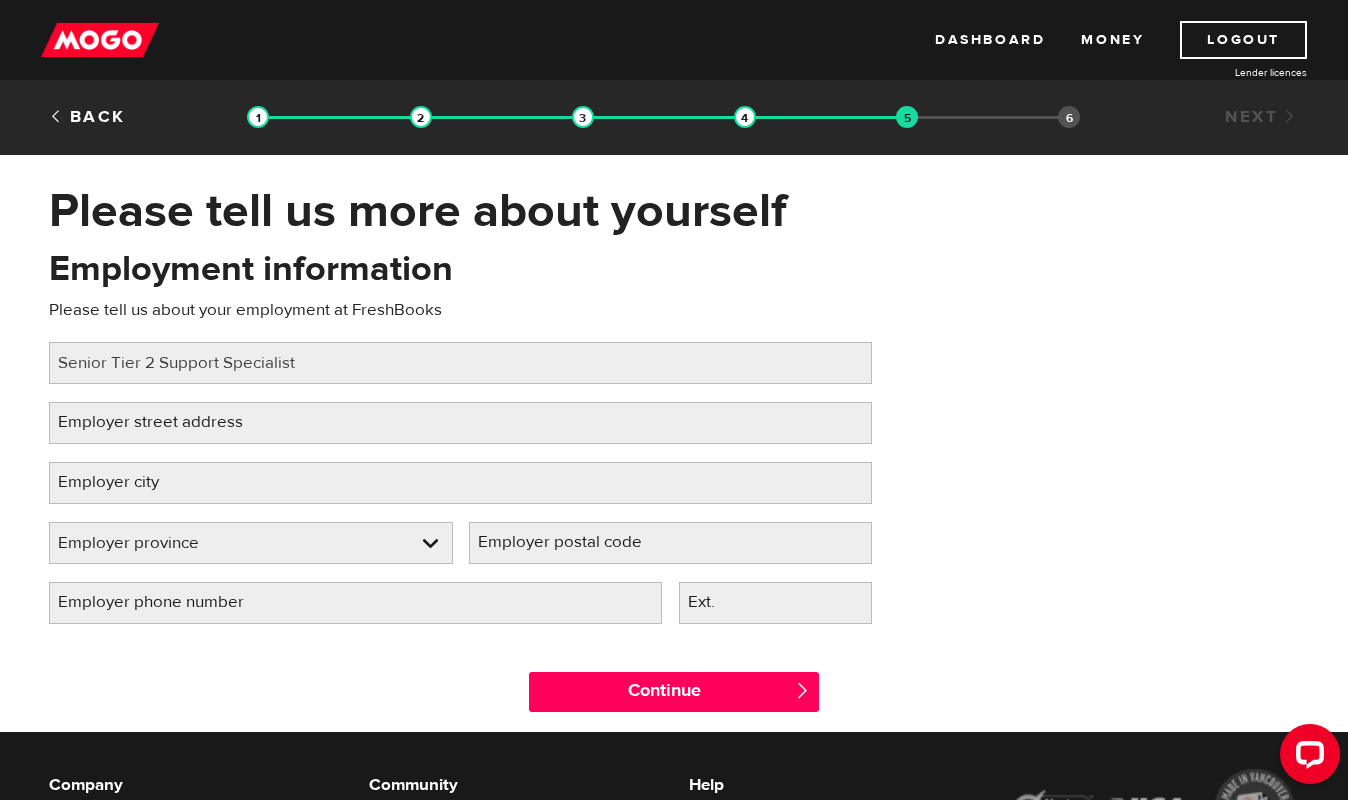 click on "Employer street address" at bounding box center [166, 422] 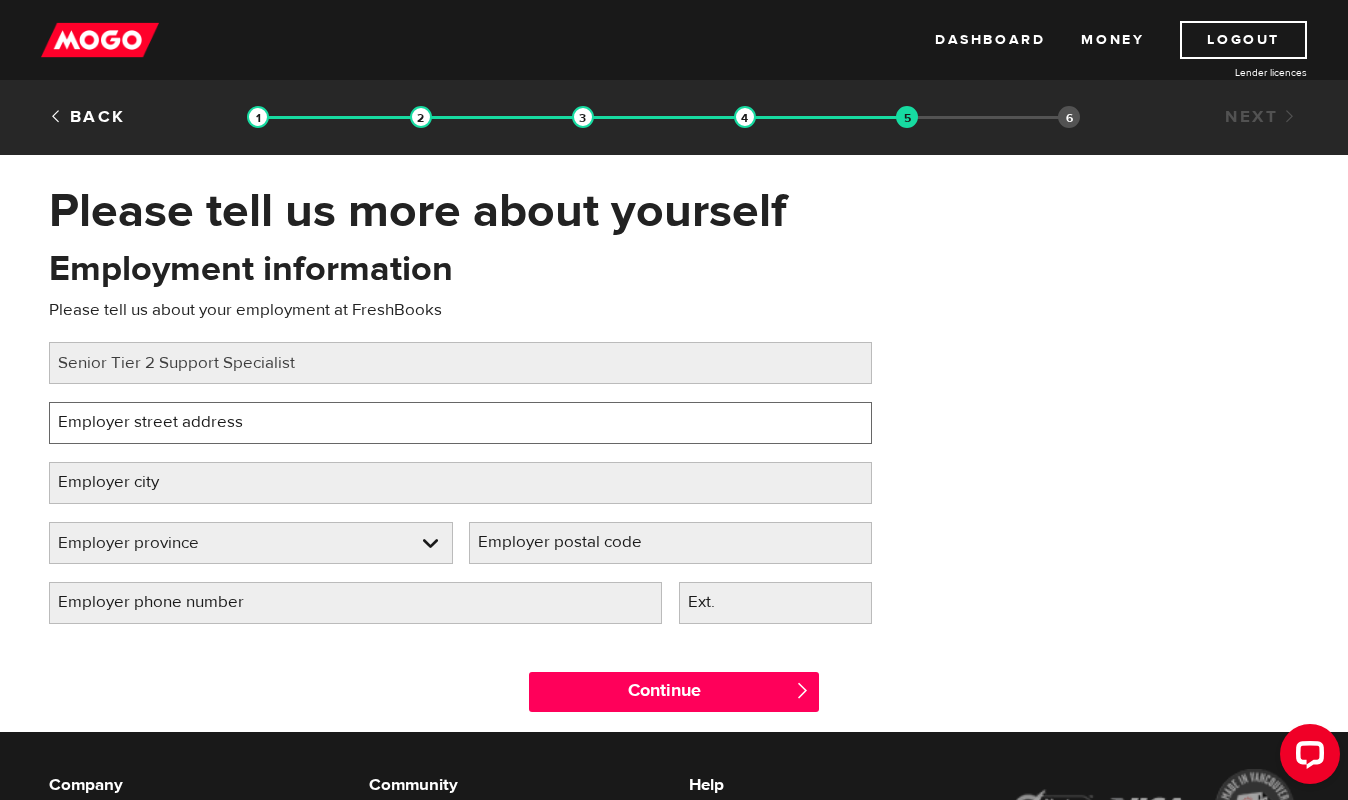 click on "Employer street address" at bounding box center [460, 423] 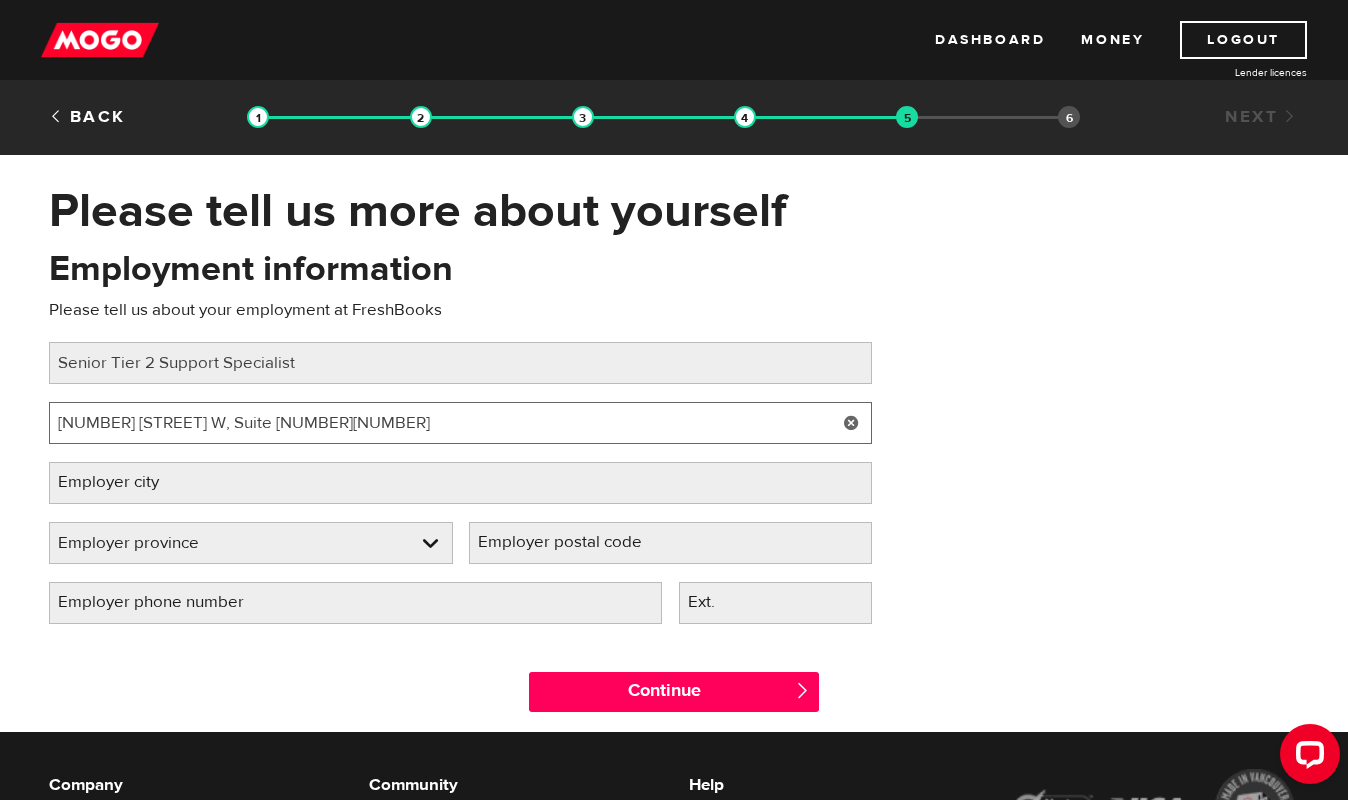 type on "225 King St W, Suite 1200" 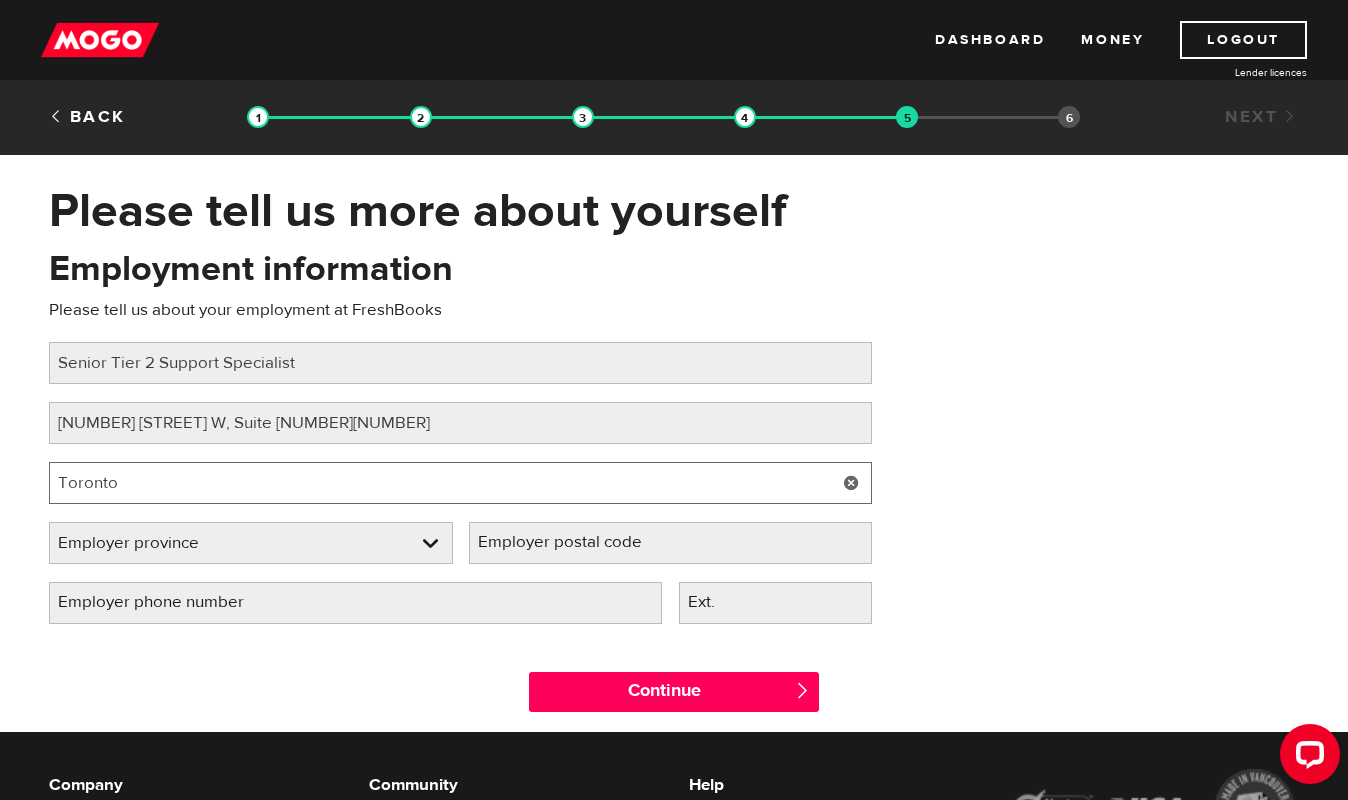 type on "Toronto" 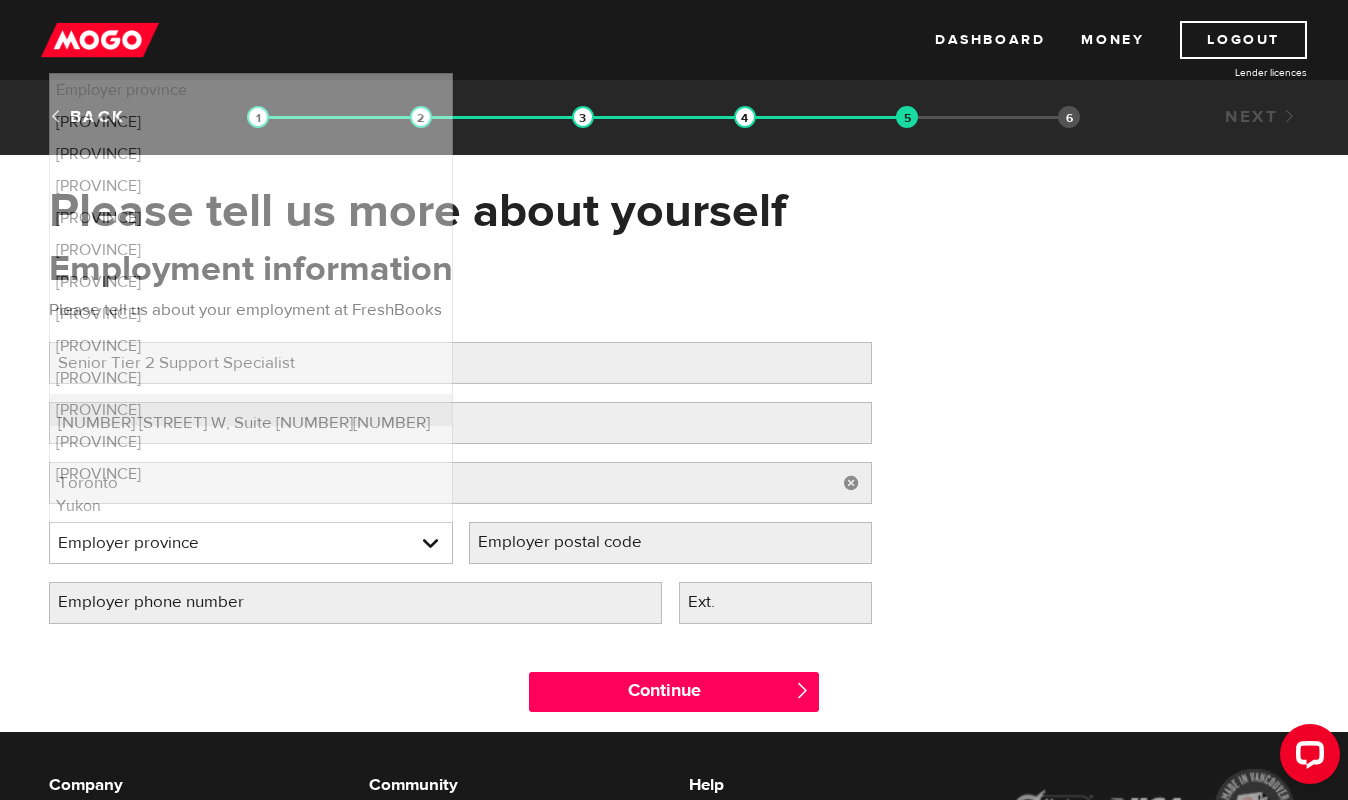 type 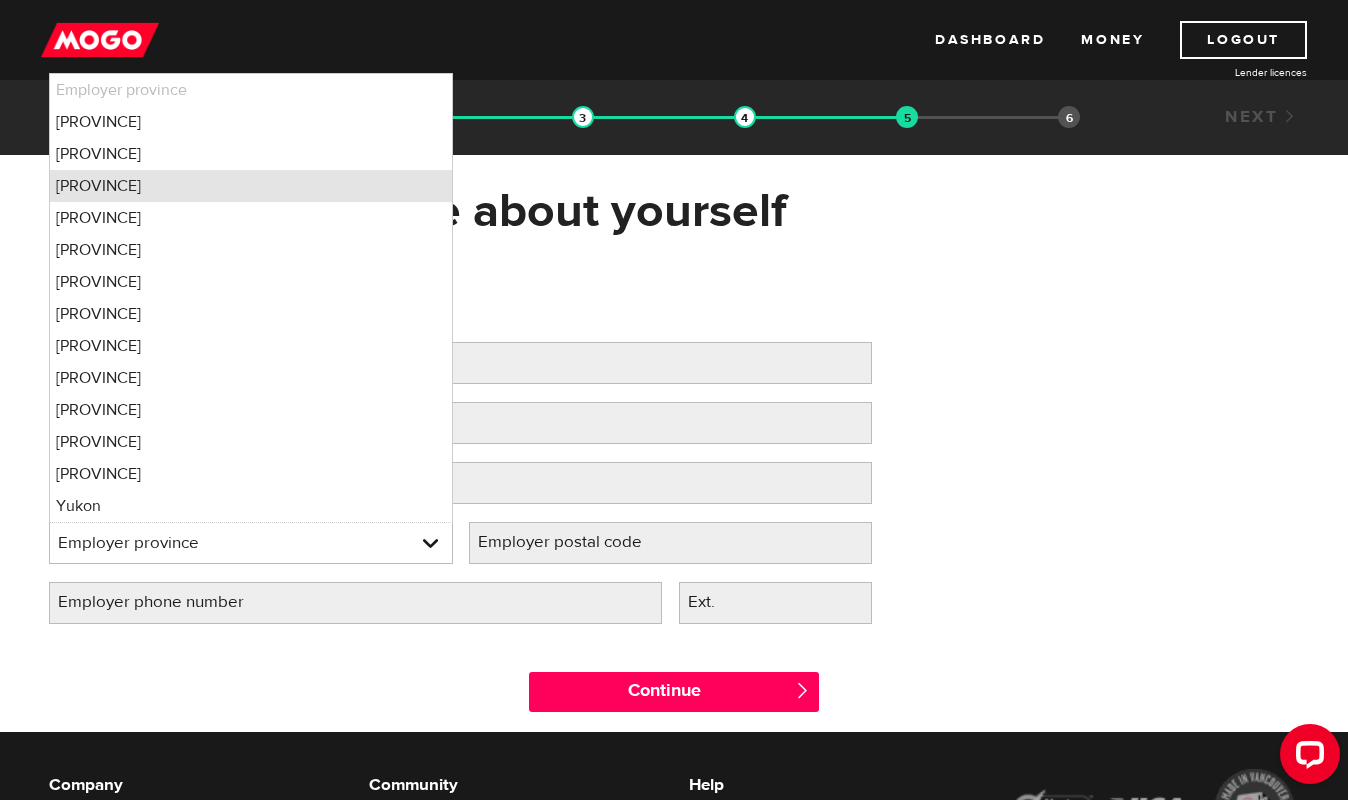 type 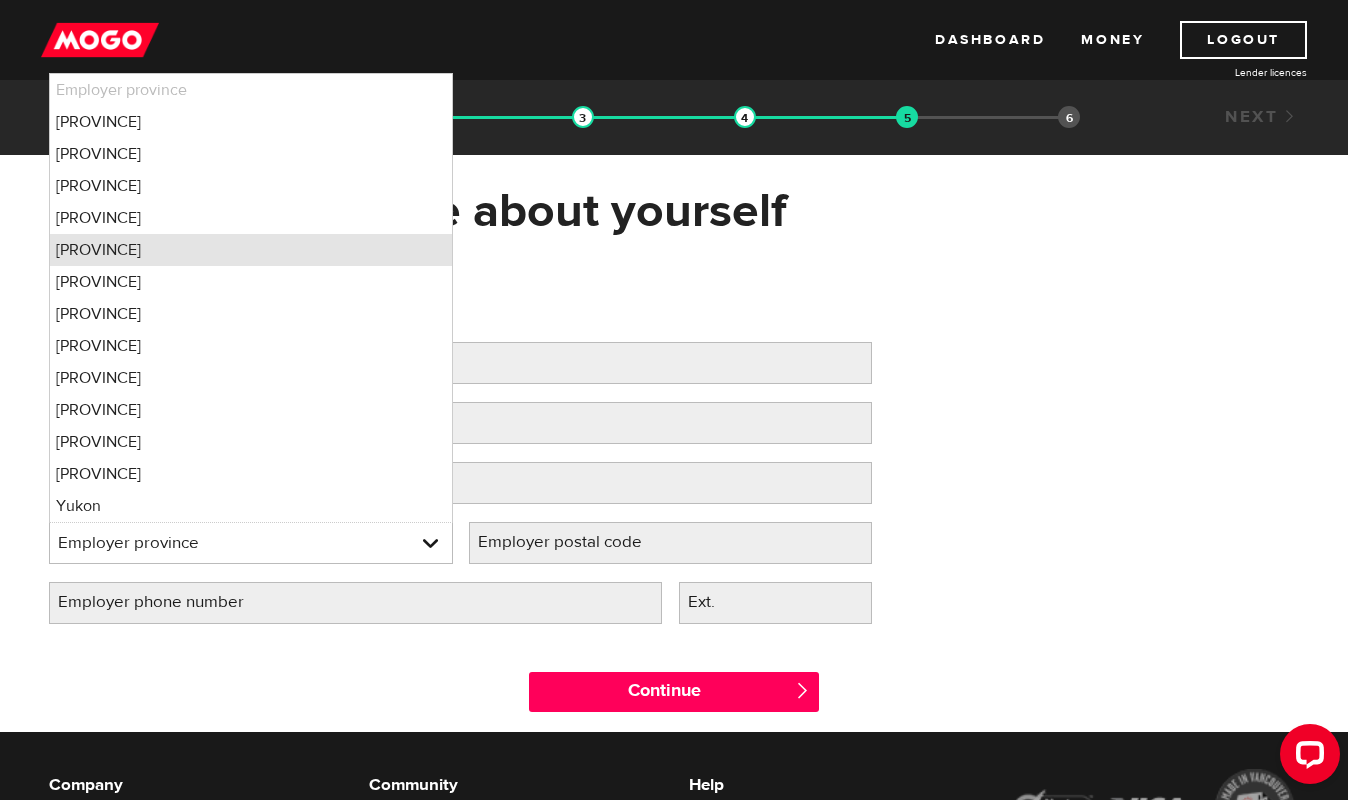 type 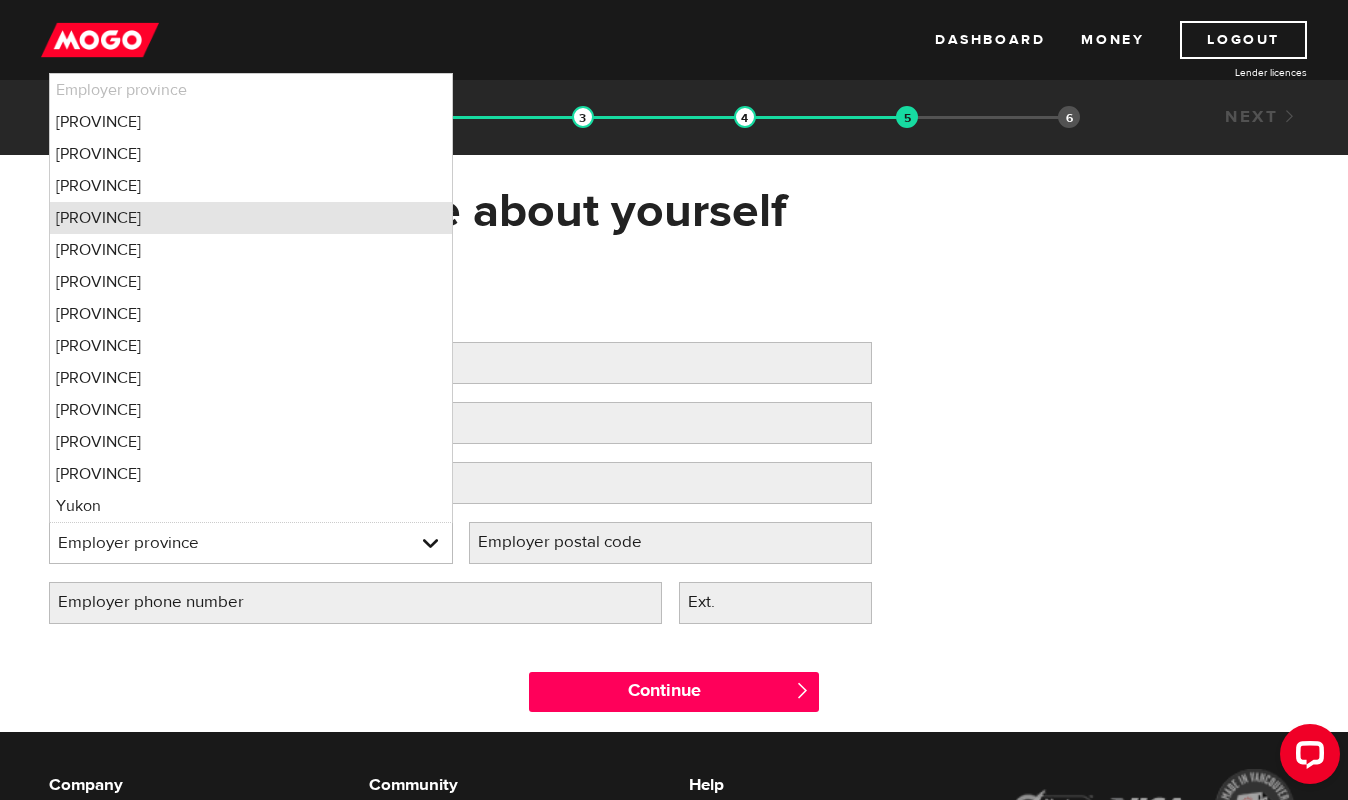 type 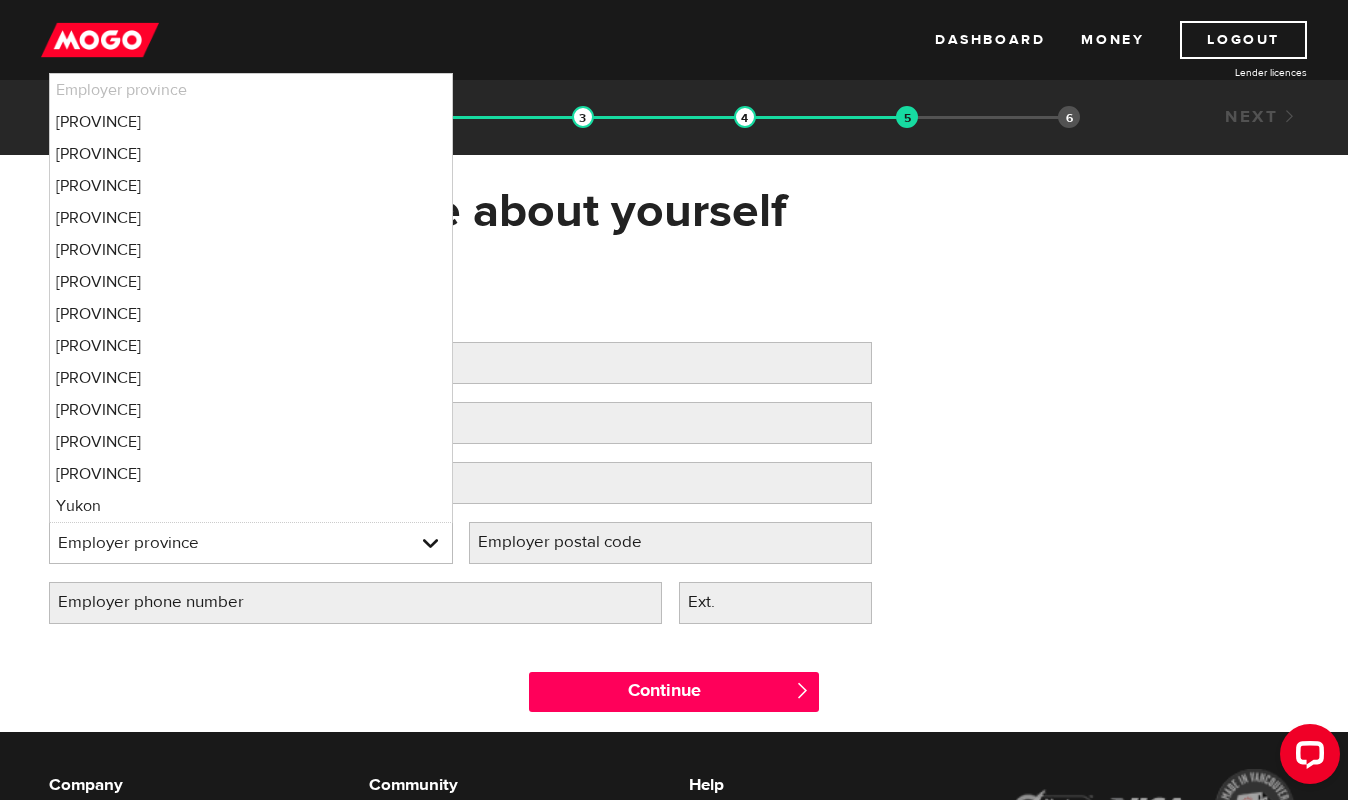select on "ON" 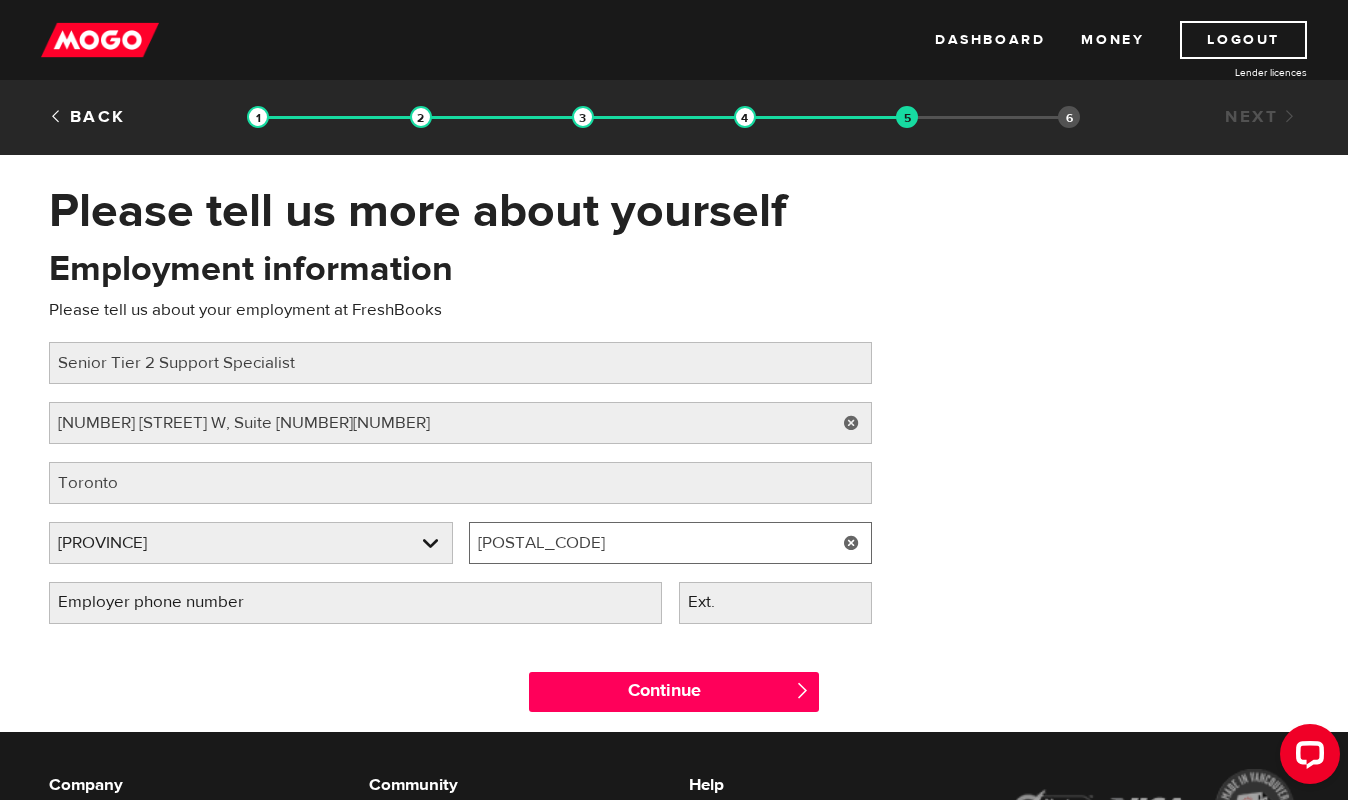 type on "M5V 3M2" 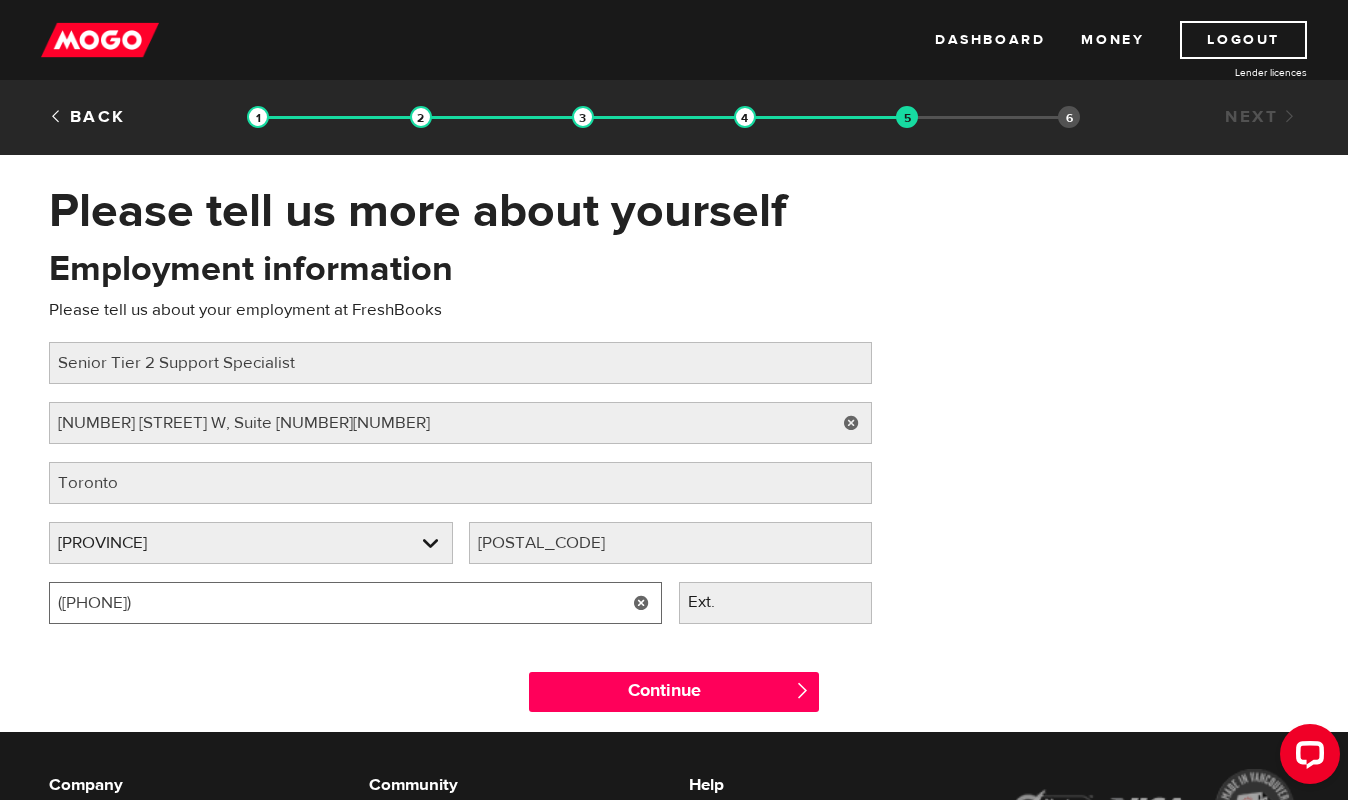 type on "(416) 780-2700" 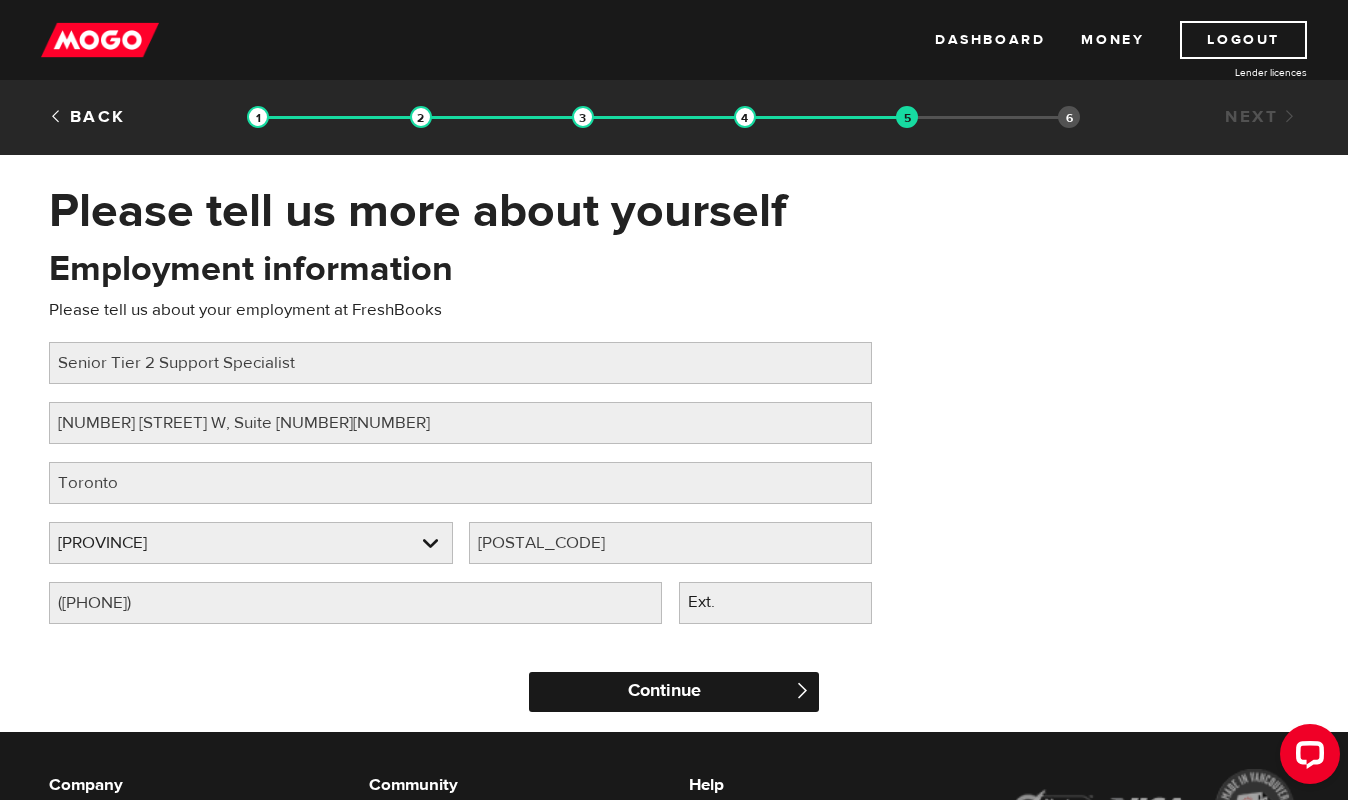 click on "Continue" at bounding box center (674, 692) 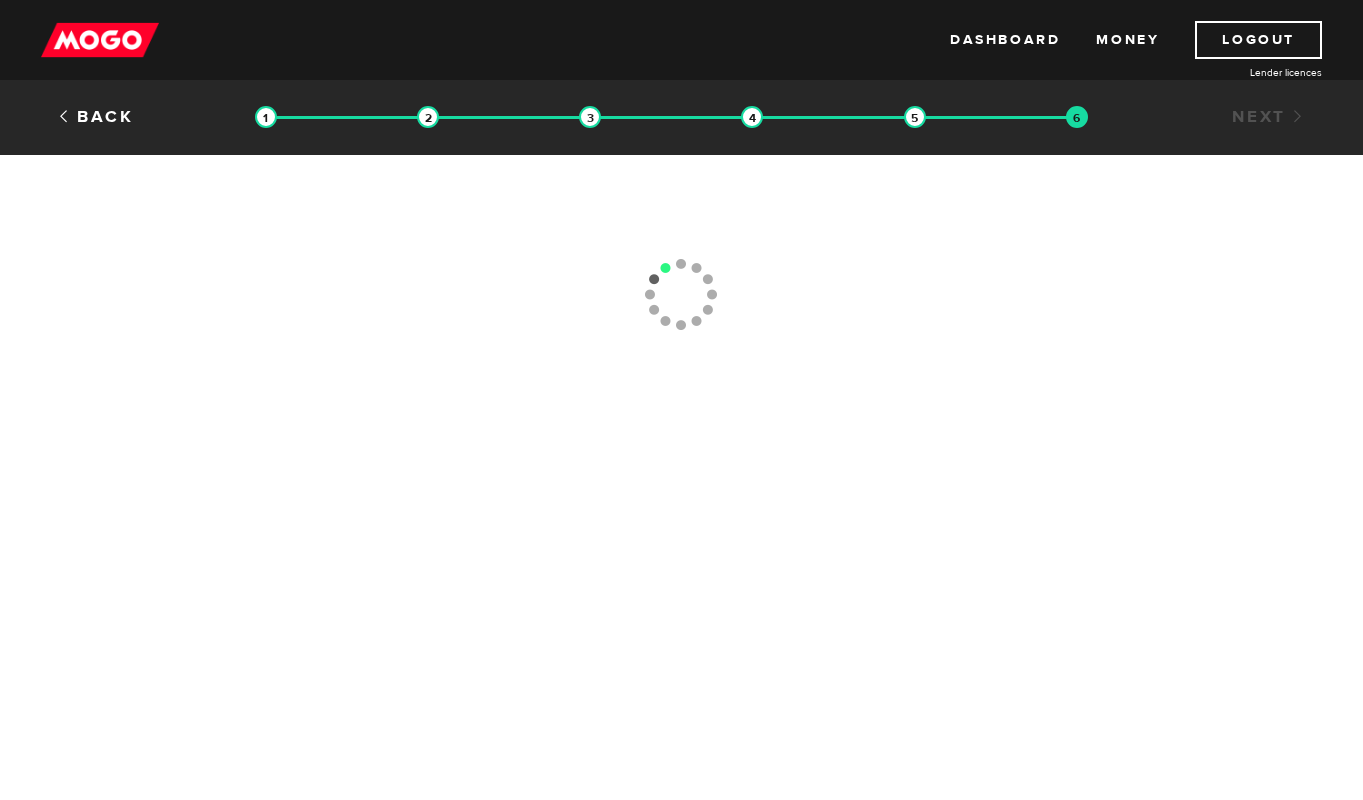 scroll, scrollTop: 0, scrollLeft: 0, axis: both 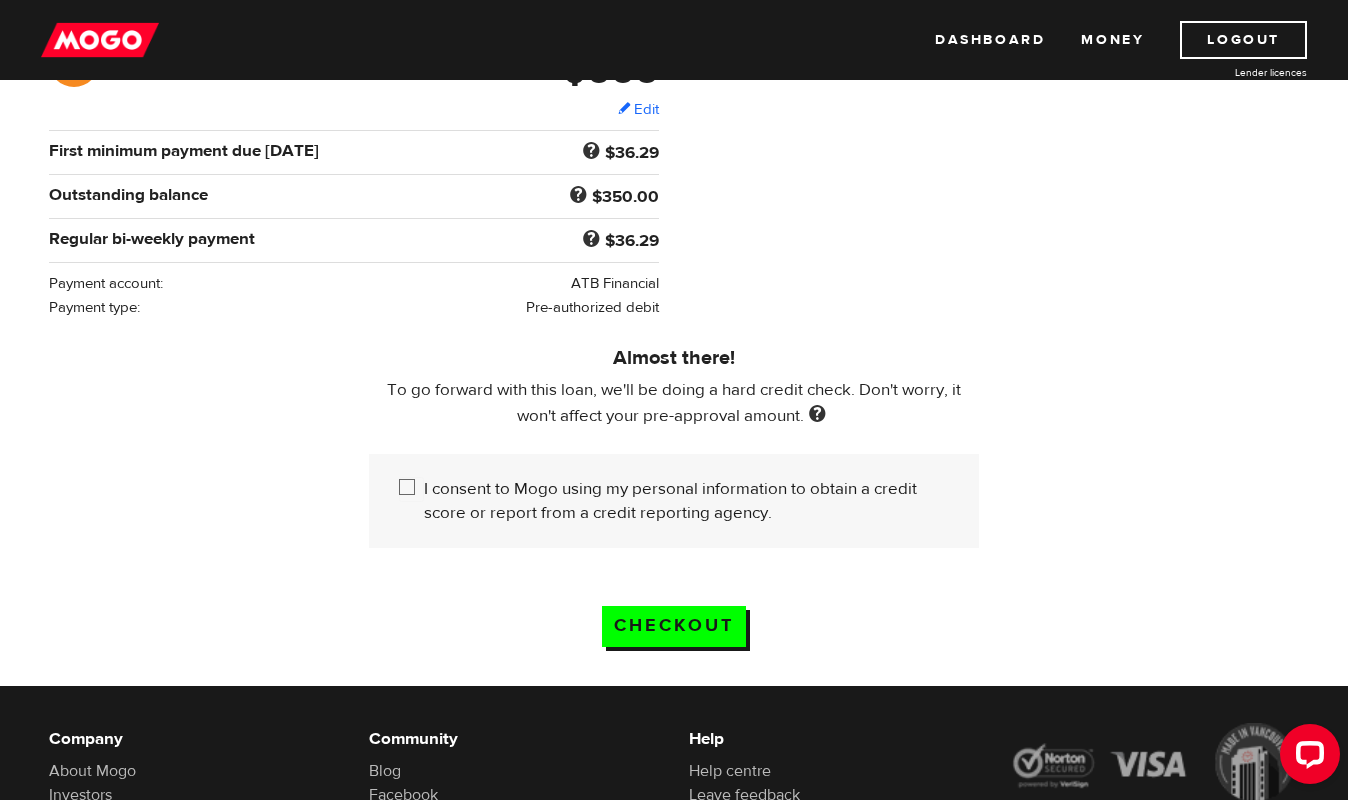 click on "I consent to Mogo using my personal information to obtain a credit score or report from a credit reporting agency." at bounding box center [411, 489] 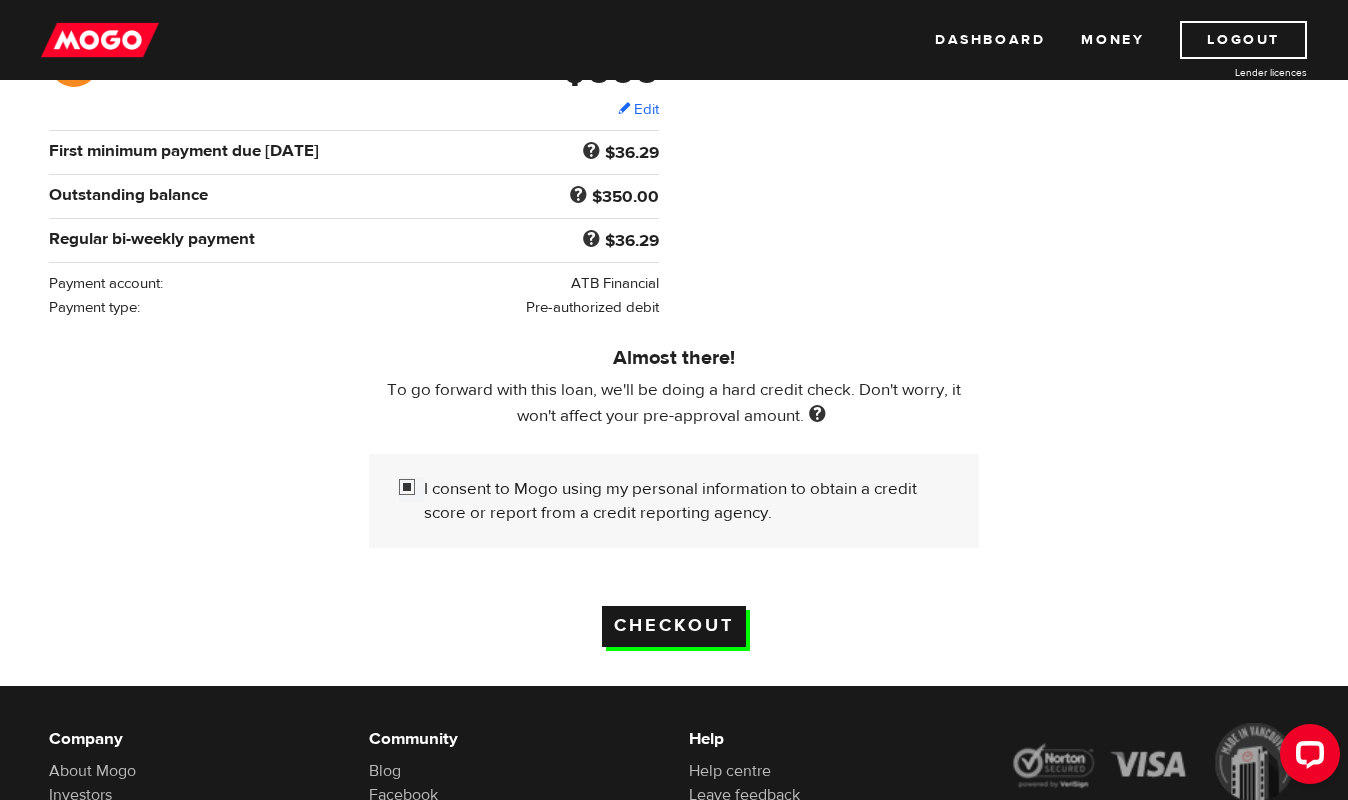 click on "Checkout" at bounding box center [674, 626] 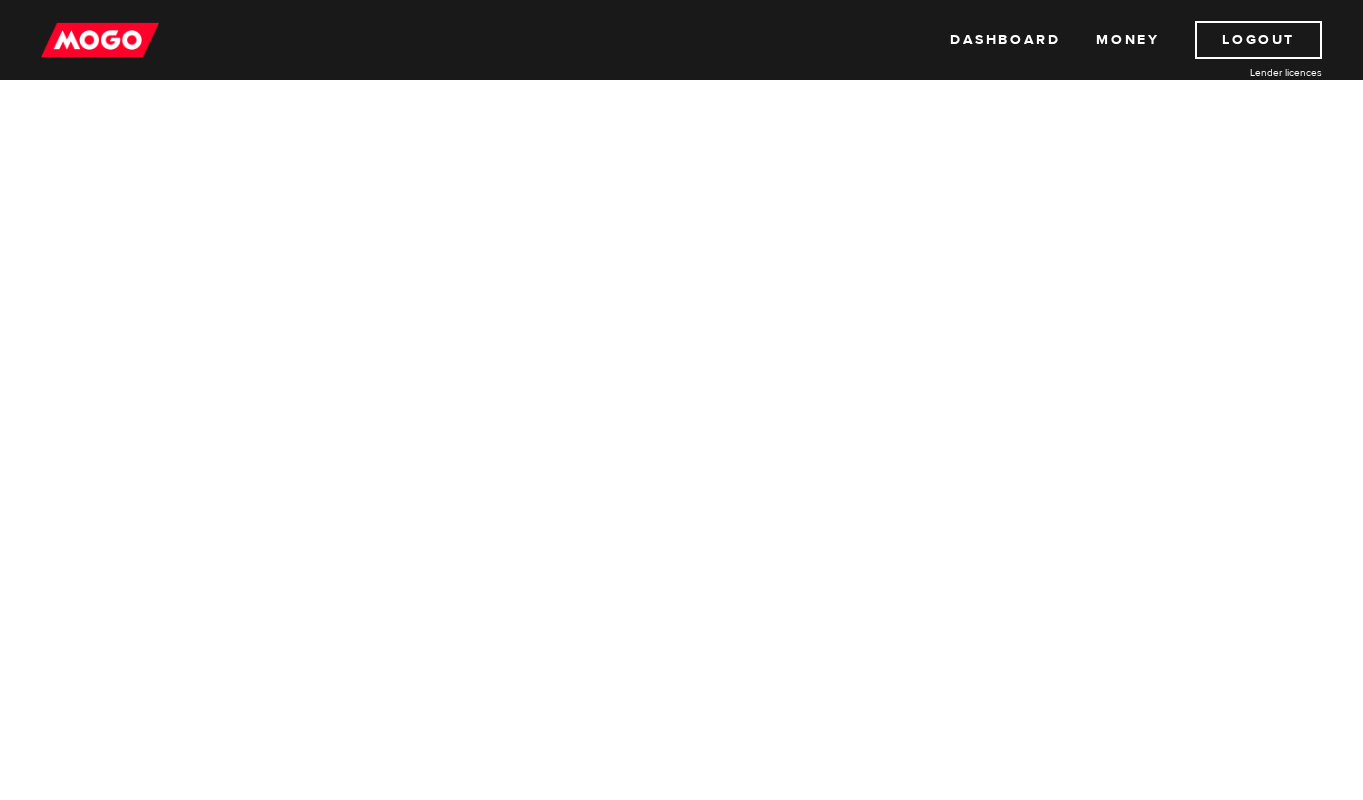 scroll, scrollTop: 0, scrollLeft: 0, axis: both 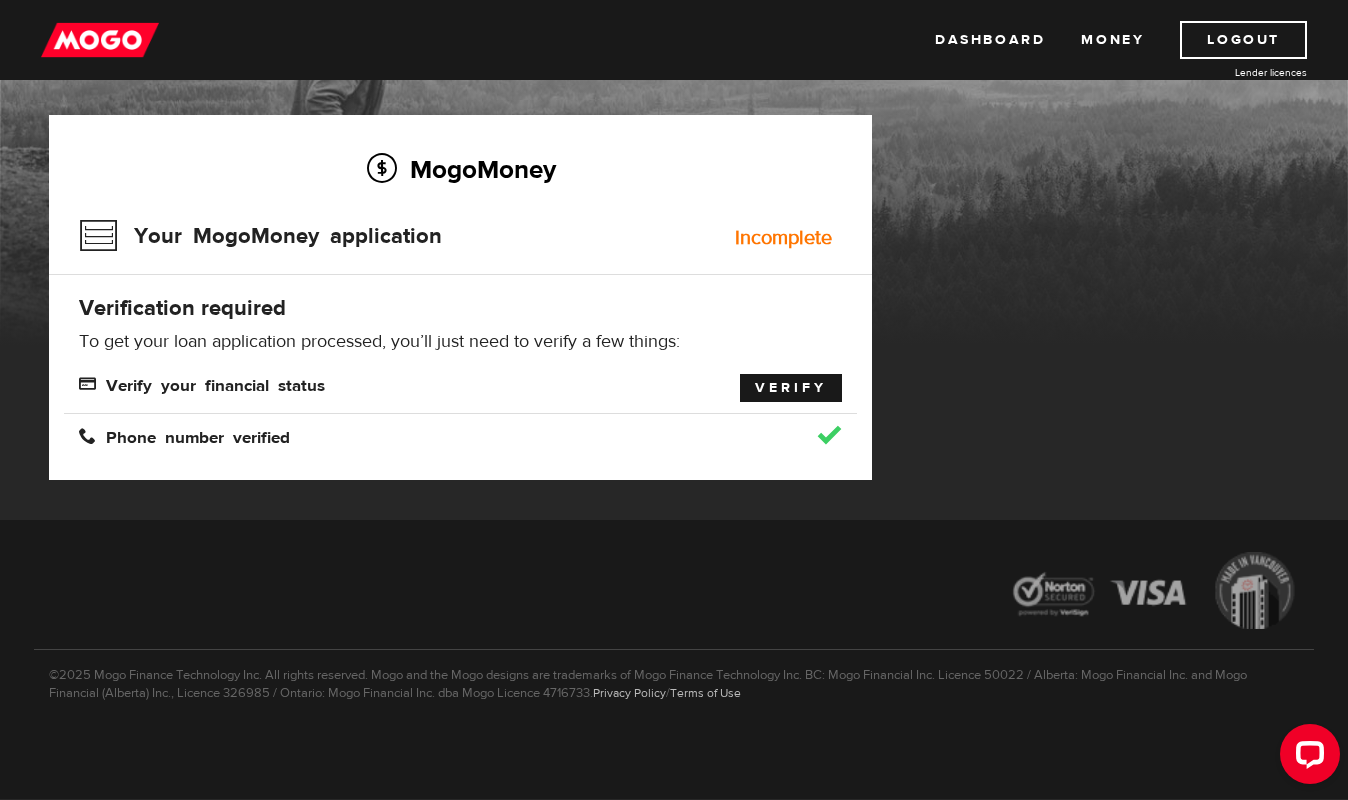 click on "Verify" at bounding box center (791, 388) 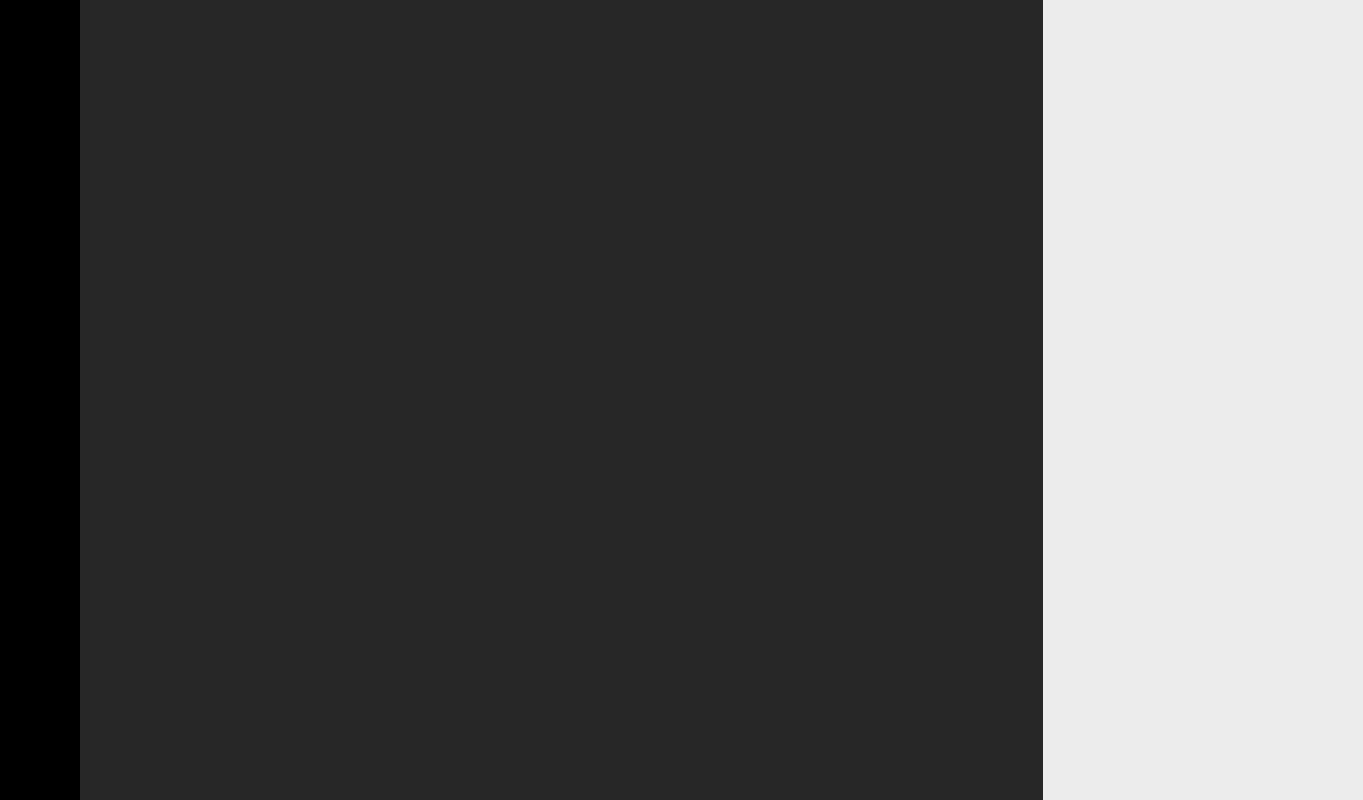 scroll, scrollTop: 0, scrollLeft: 0, axis: both 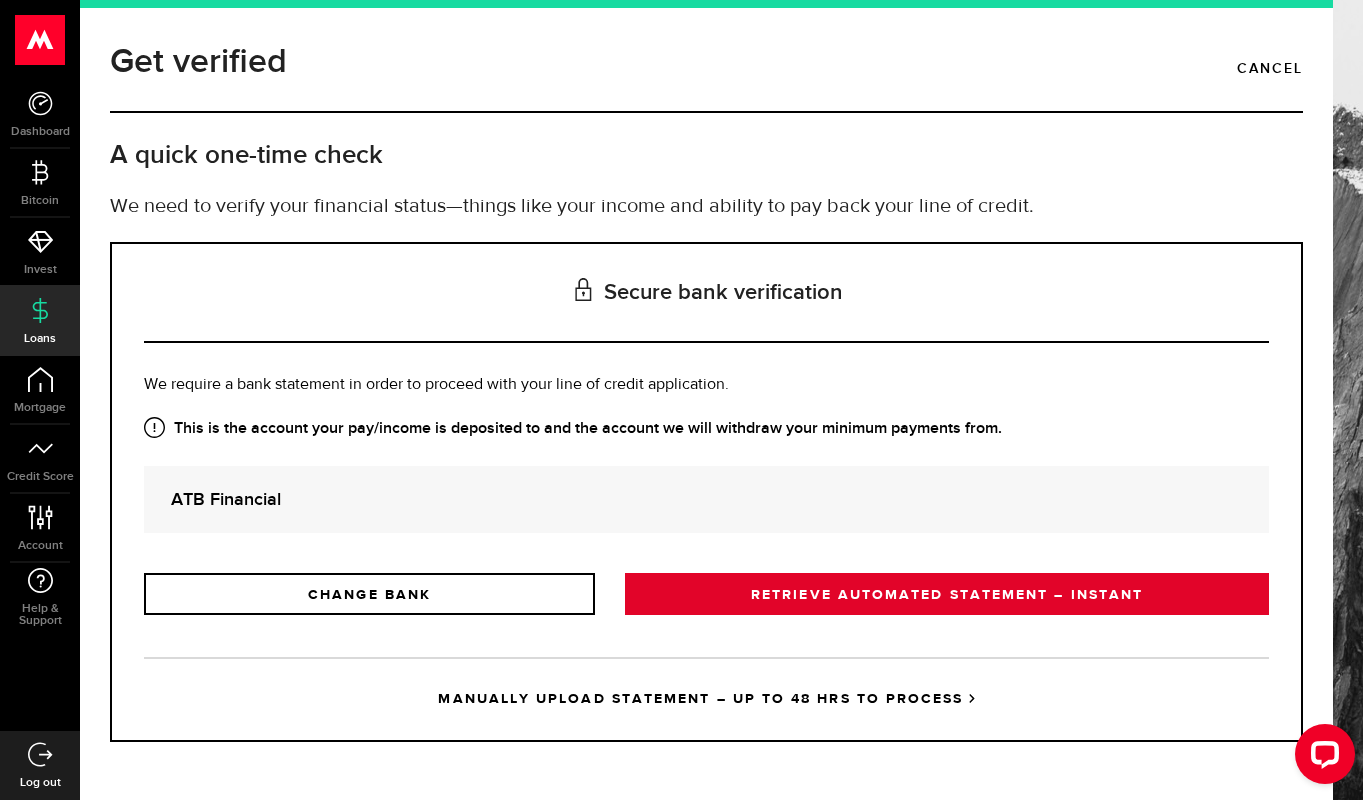 click on "RETRIEVE AUTOMATED STATEMENT – INSTANT" at bounding box center (947, 594) 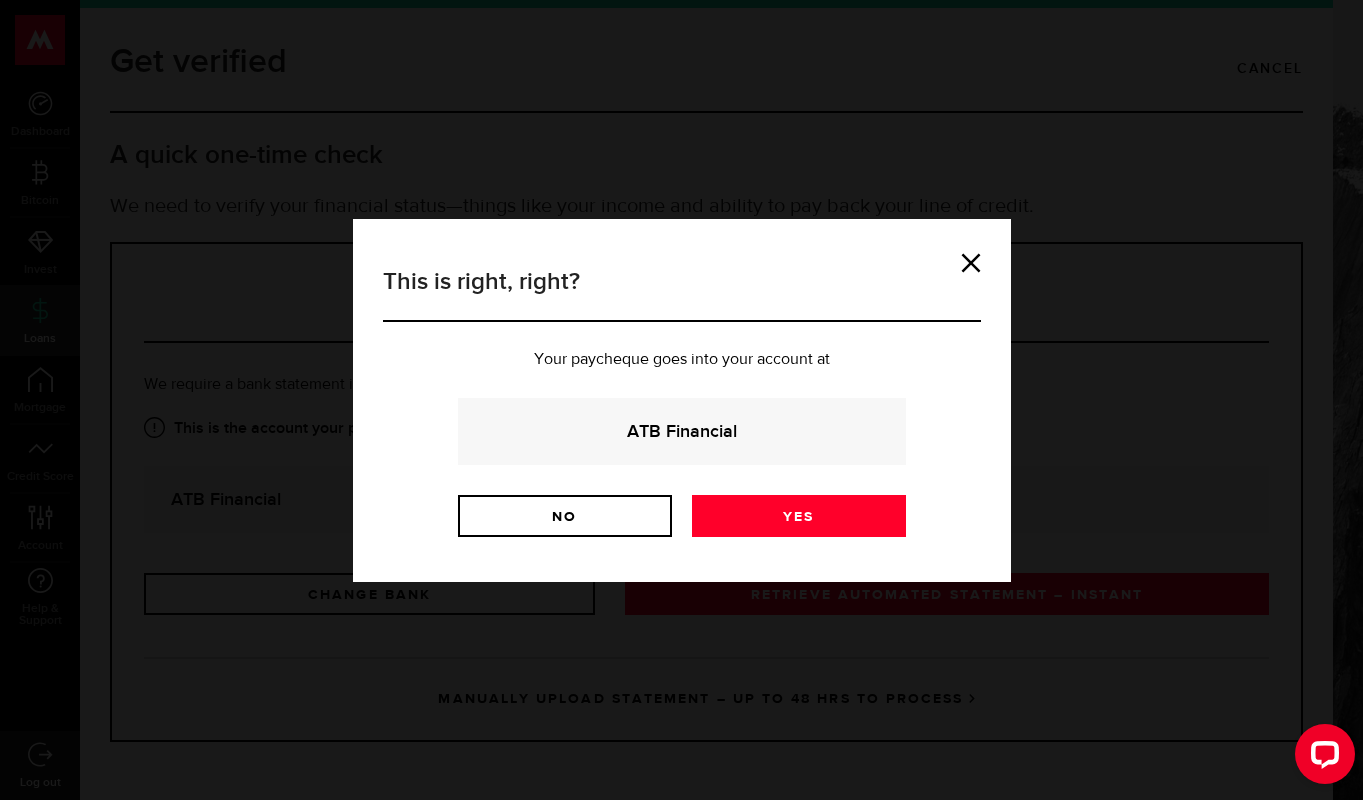 click on "ATB Financial" at bounding box center [682, 431] 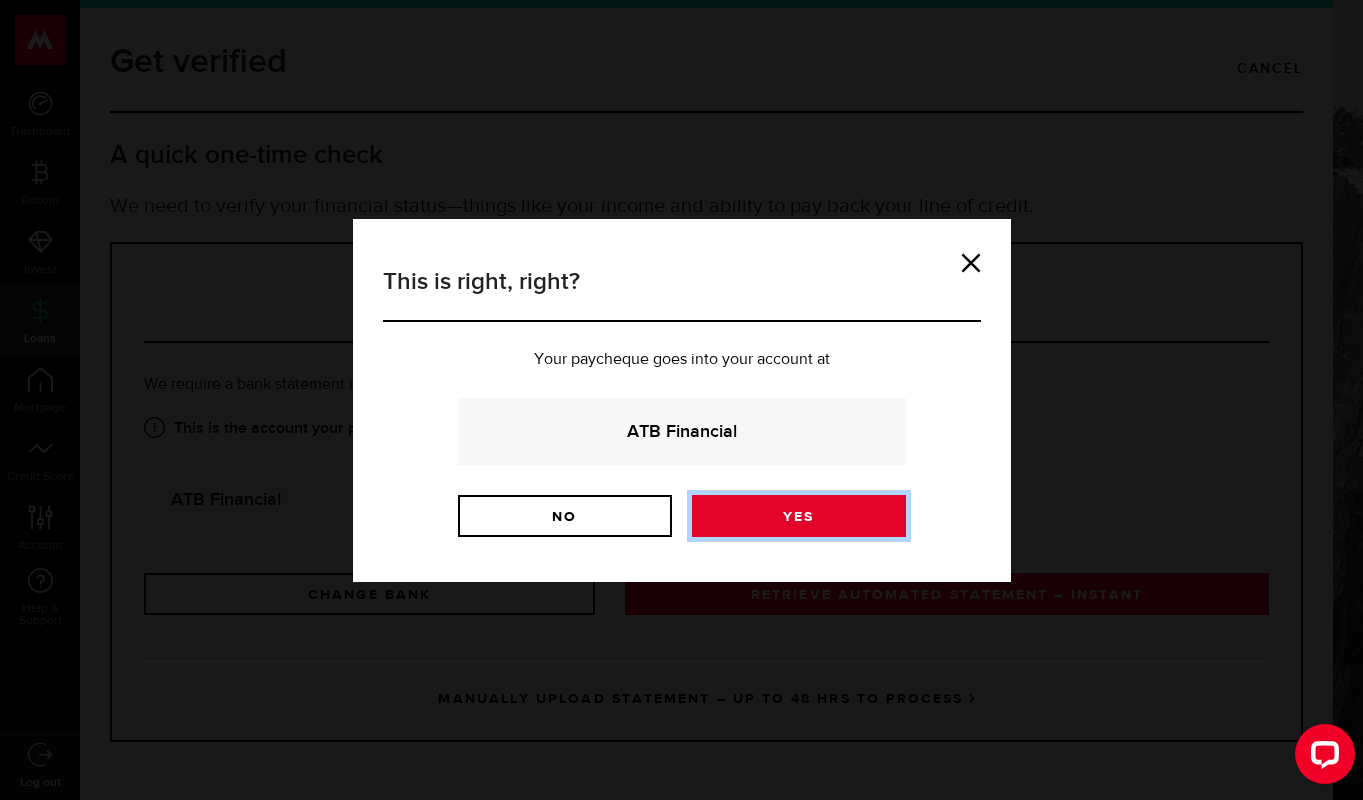 click on "Yes" at bounding box center (799, 516) 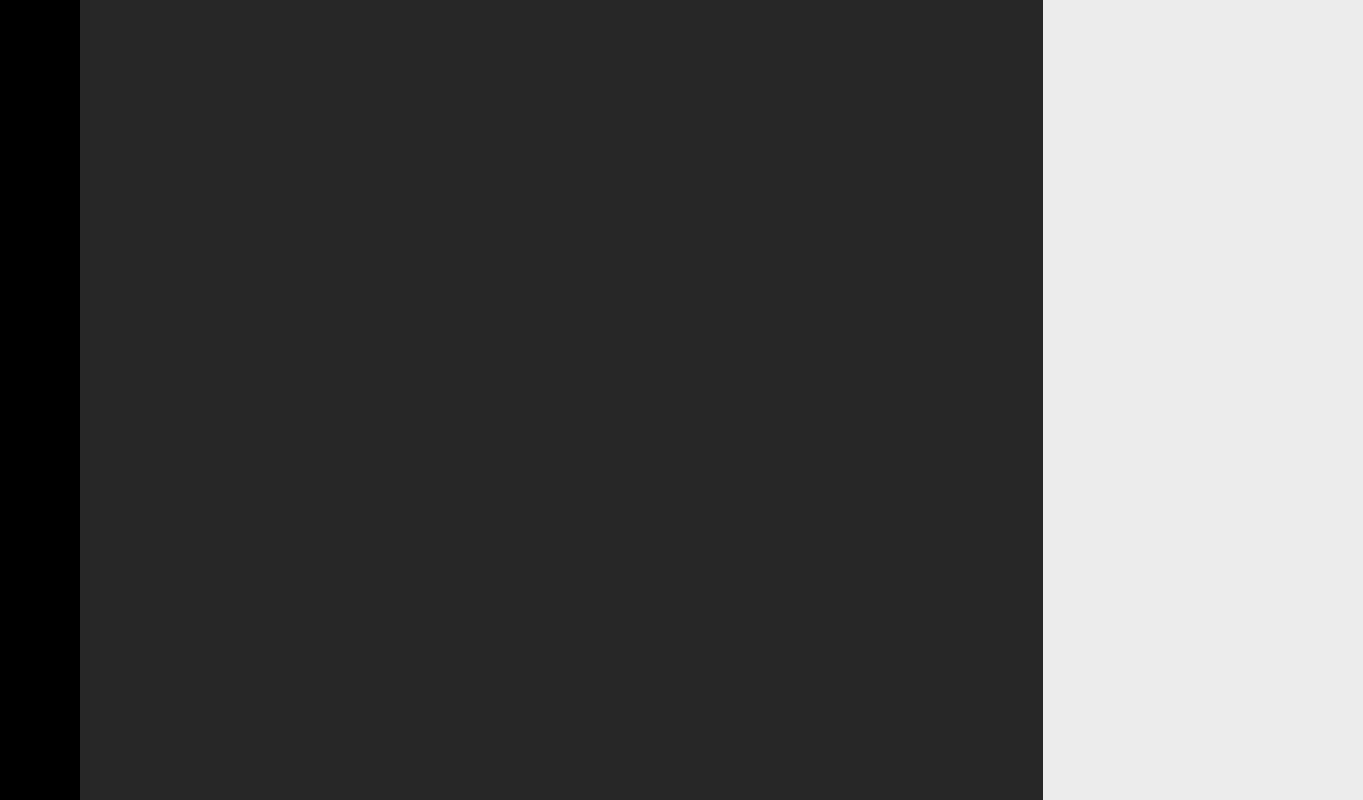 scroll, scrollTop: 0, scrollLeft: 0, axis: both 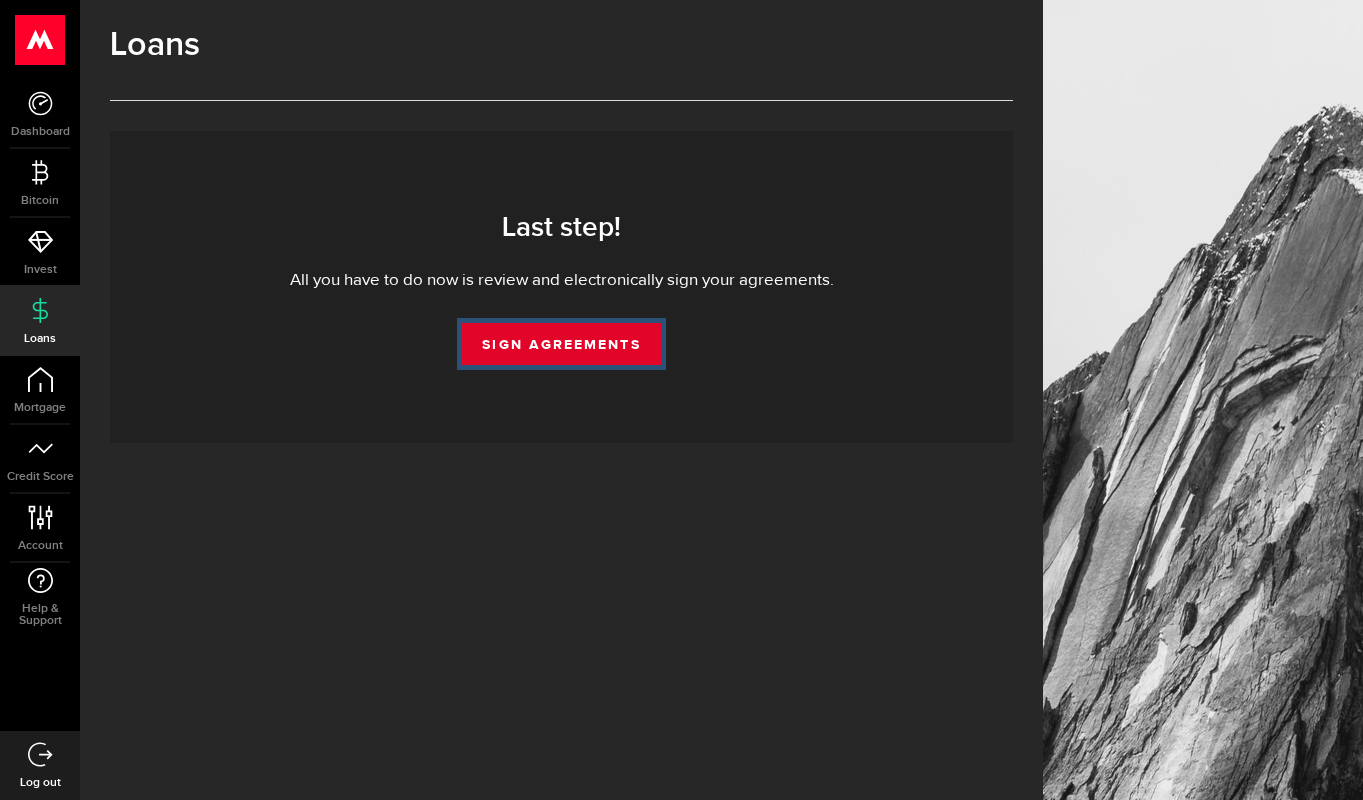 click on "Sign Agreements" at bounding box center [561, 344] 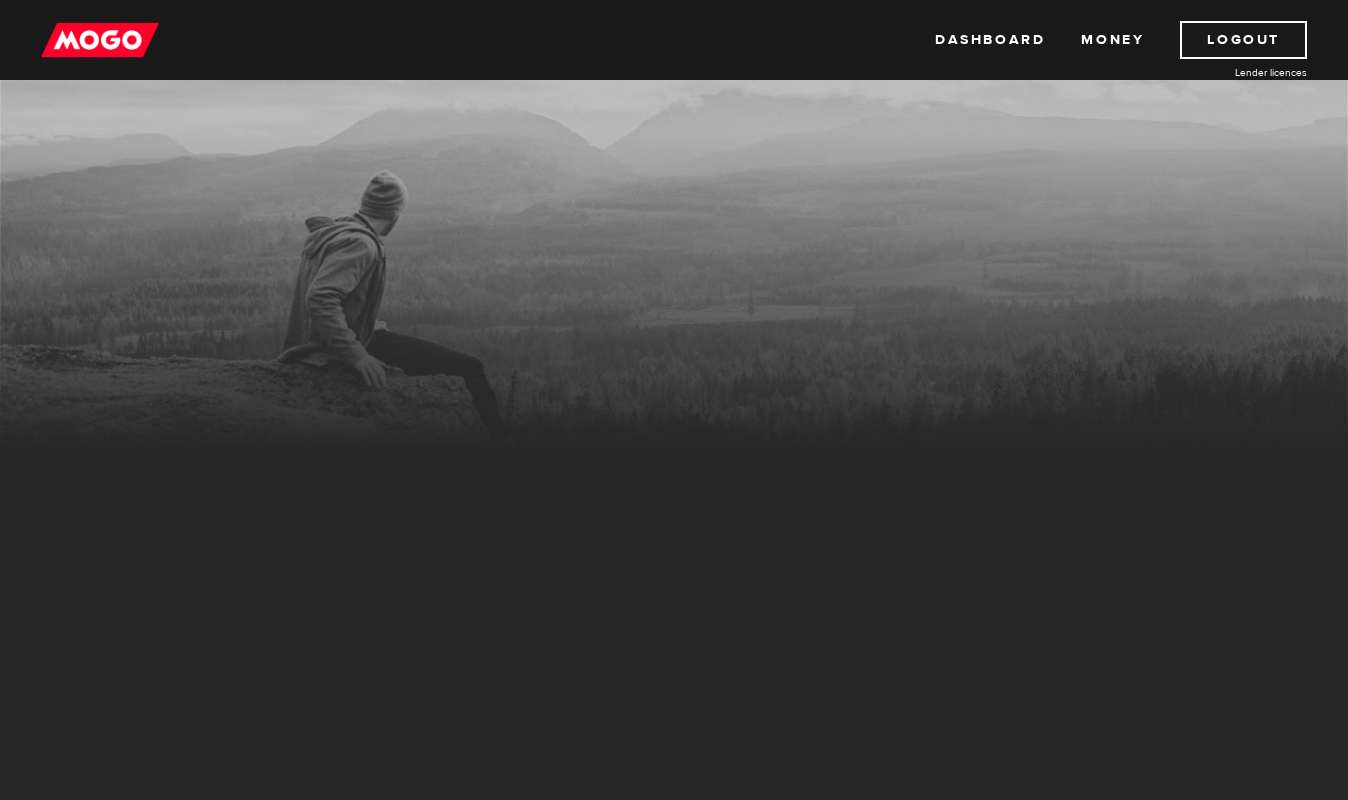 scroll, scrollTop: 0, scrollLeft: 0, axis: both 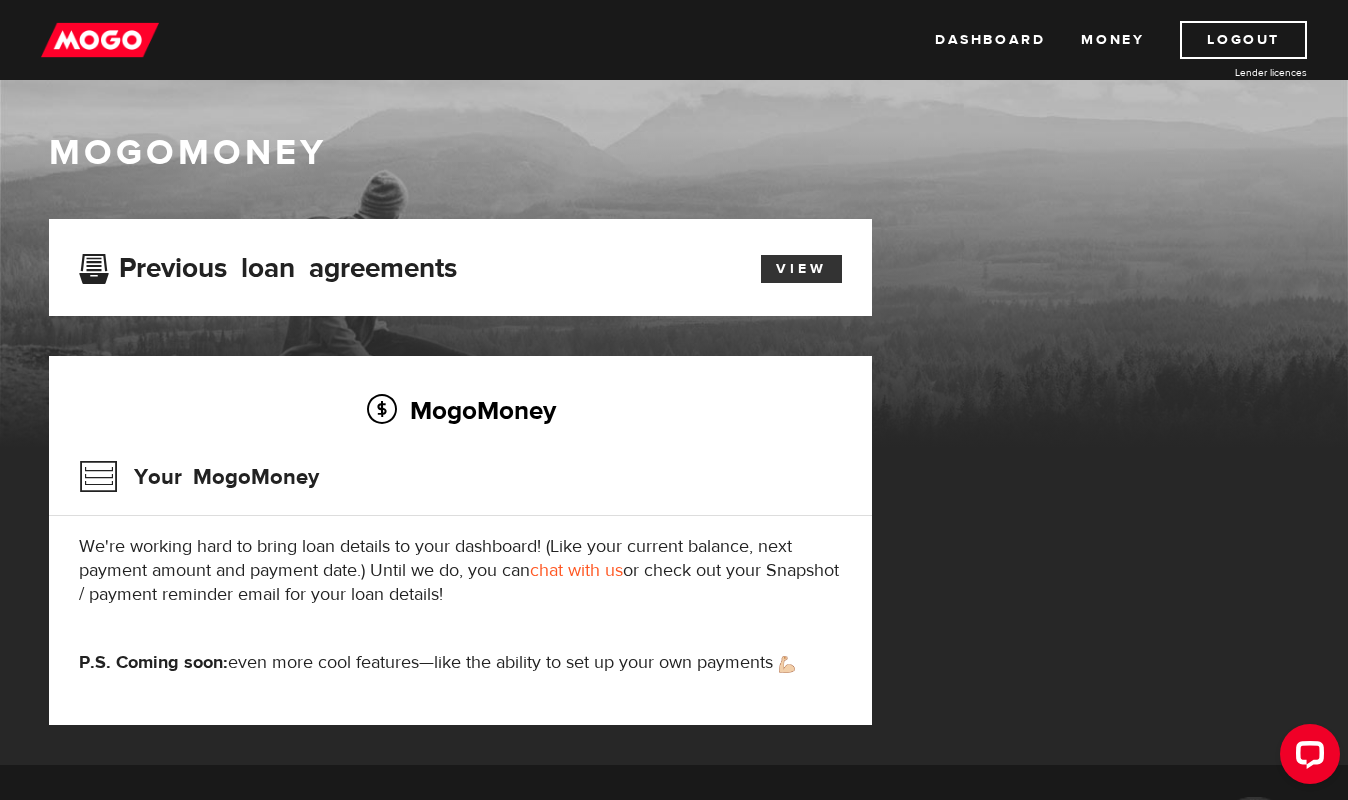 click on "View" at bounding box center (801, 269) 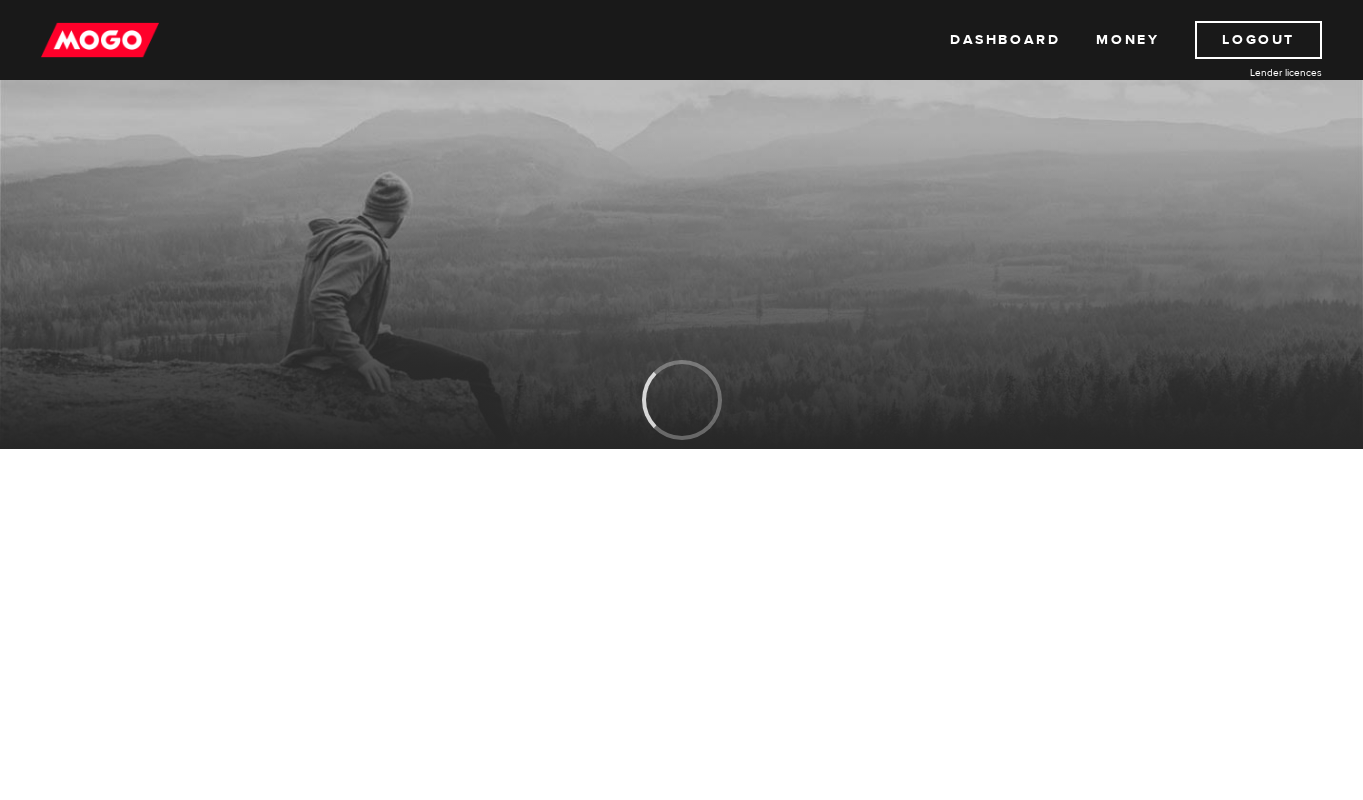 scroll, scrollTop: 0, scrollLeft: 0, axis: both 